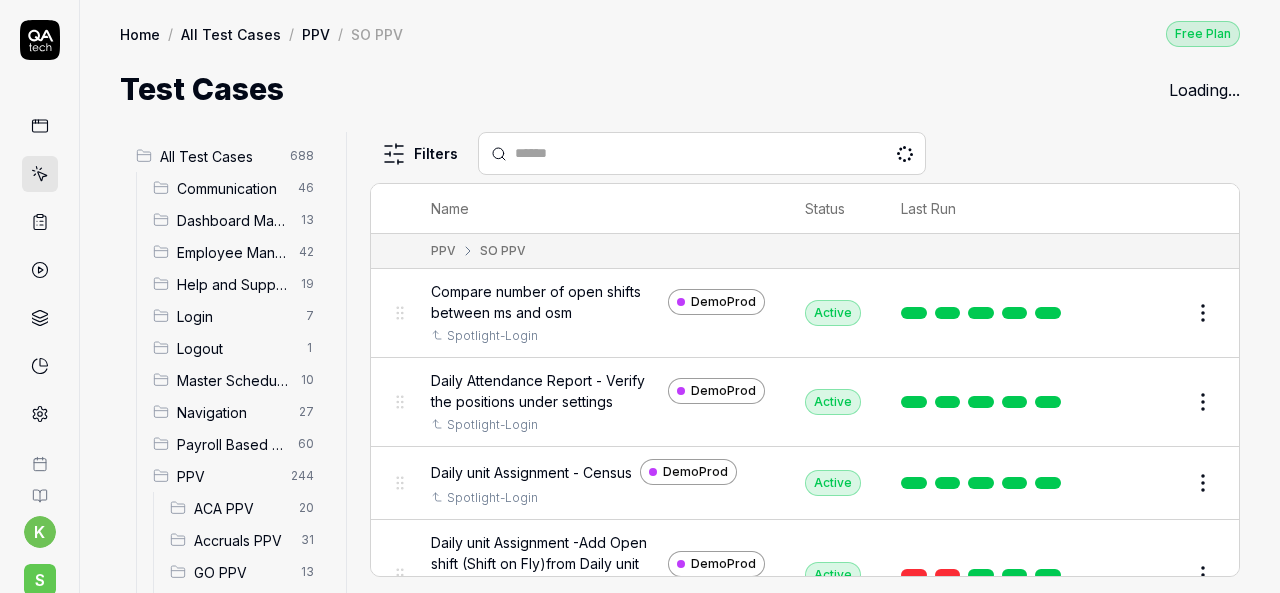 scroll, scrollTop: 0, scrollLeft: 0, axis: both 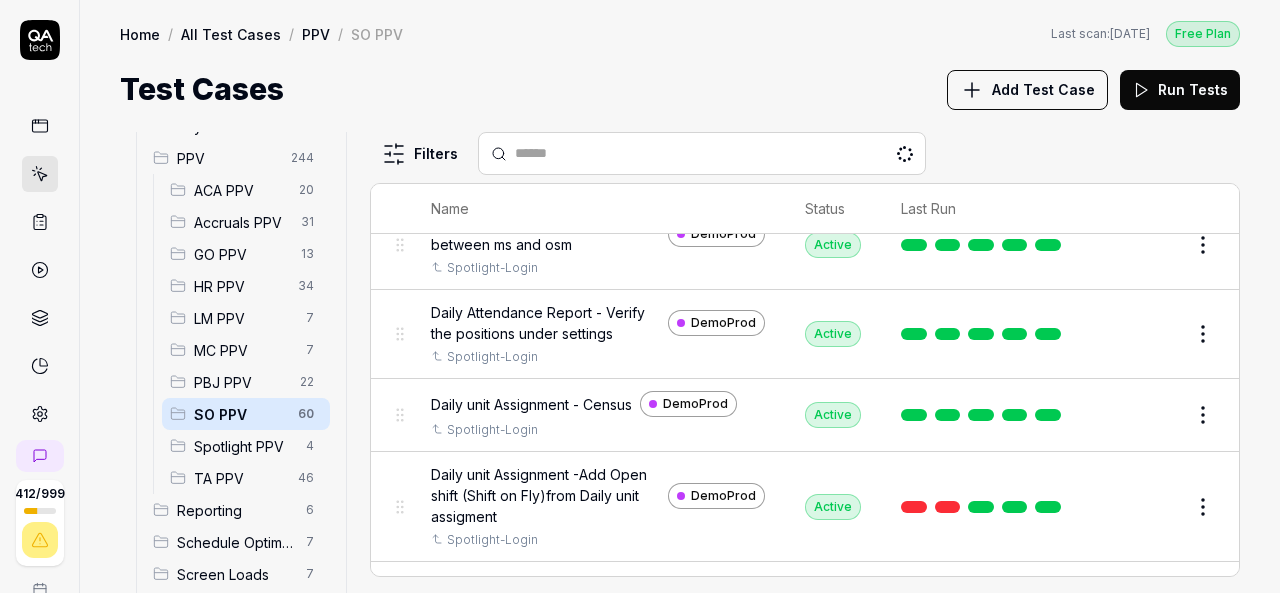 click on "SO PPV" at bounding box center (240, 414) 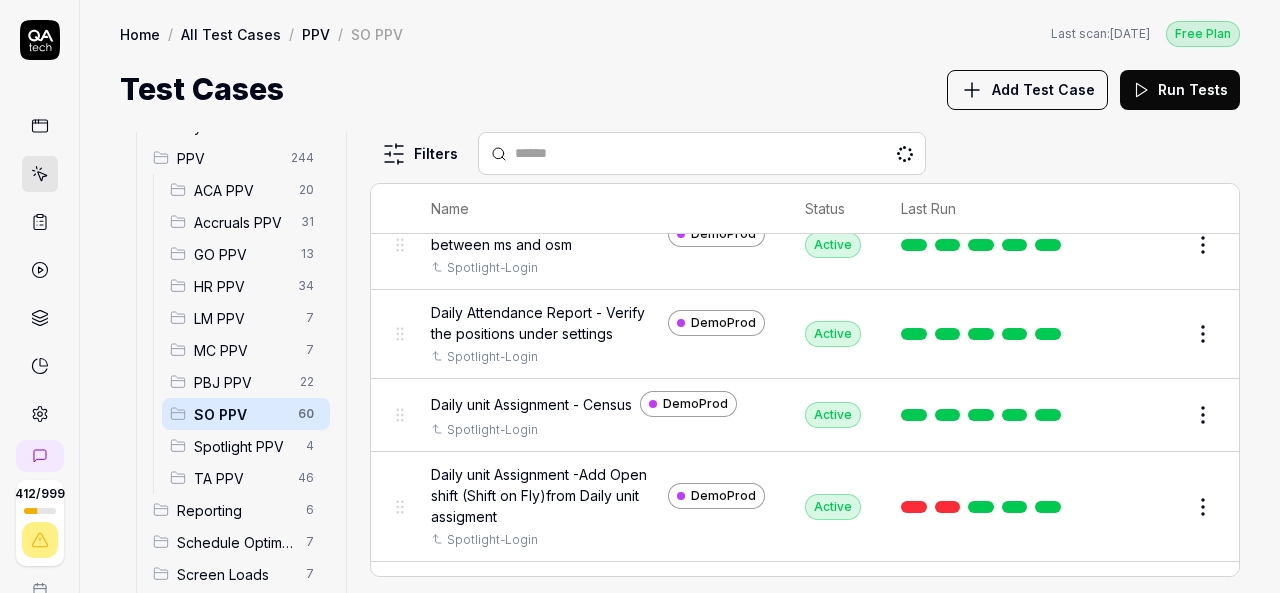 scroll, scrollTop: 0, scrollLeft: 0, axis: both 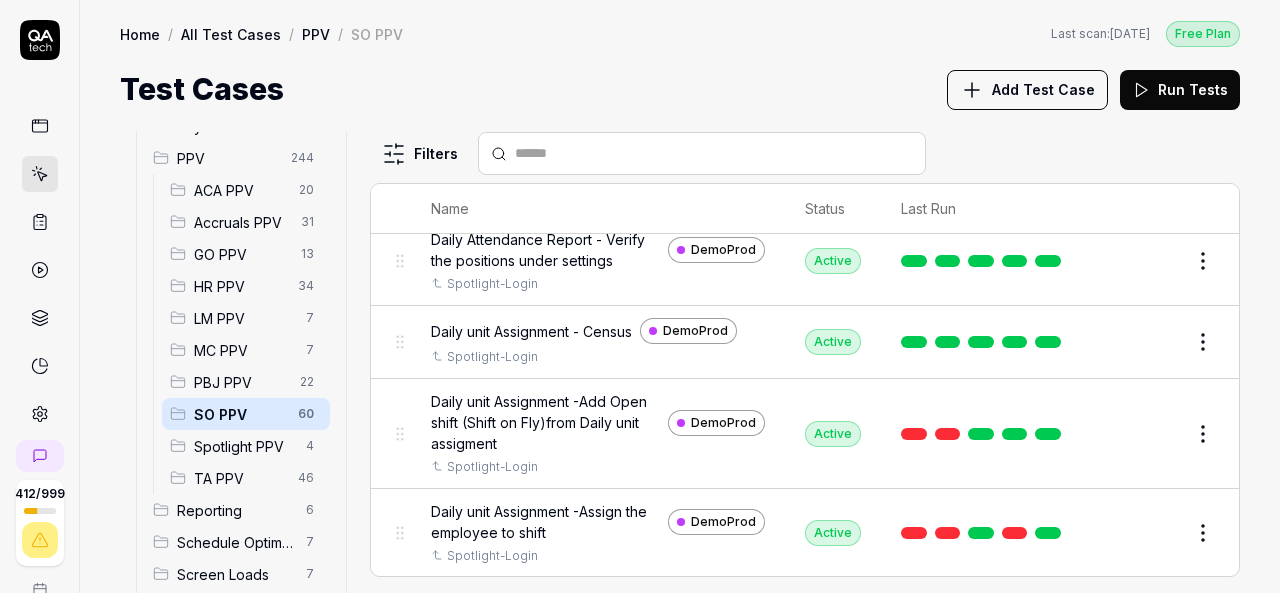 click at bounding box center (714, 153) 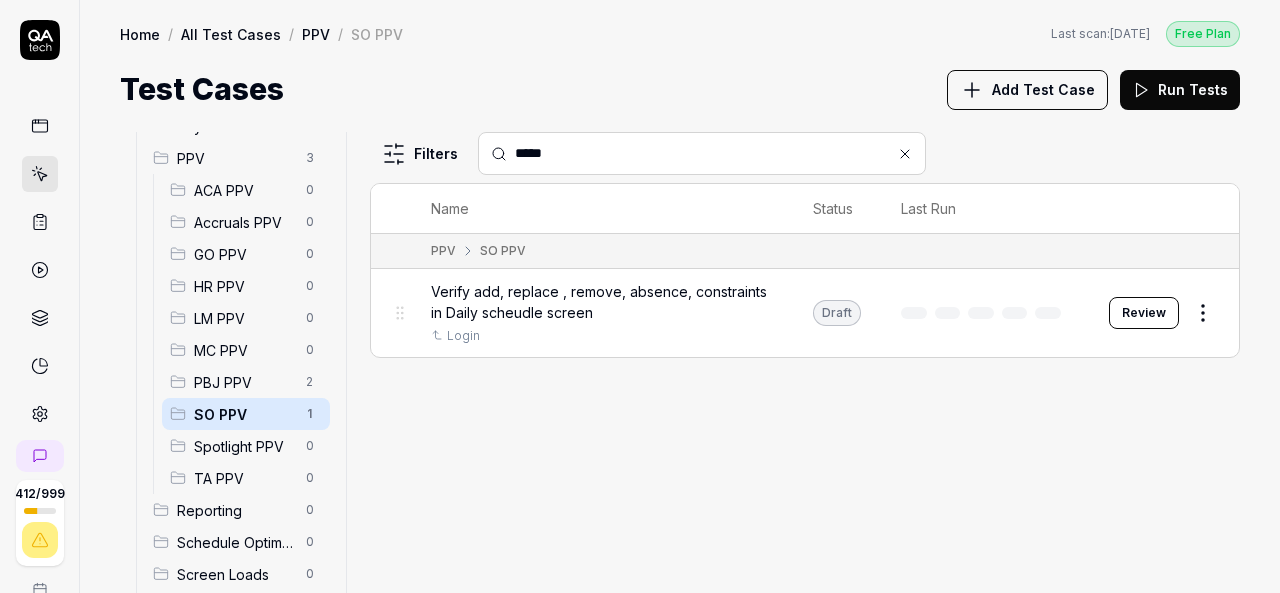 scroll, scrollTop: 0, scrollLeft: 0, axis: both 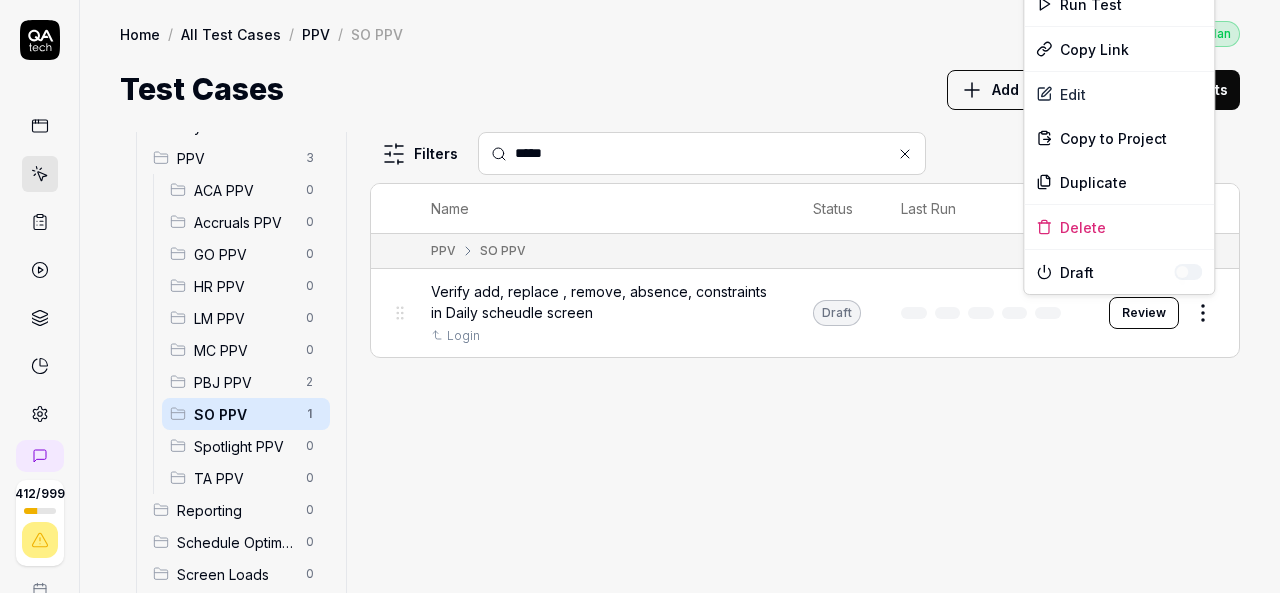 click on "412  /  999 k S Home / All Test Cases / PPV / SO PPV Free Plan Home / All Test Cases / PPV / SO PPV Last scan:  [DATE] Free Plan Test Cases Add Test Case Run Tests All Test Cases 12 Communication 0 Dashboard Management 0 Employee Management 0 Help and Support 0 Login 0 Logout 0 Master Schedule 0 Navigation 0 Payroll Based Journal 9 PPV 3 ACA PPV 0 Accruals PPV 0 GO PPV 0 HR PPV 0 LM PPV 0 MC PPV 0 PBJ PPV 2 SO PPV 1 Spotlight PPV 0 TA PPV 0 Reporting 0 Schedule Optimizer 0 Screen Loads 0 TestPPV 0 Time & Attendance 0 User Profile 0 Filters ***** Name Status Last Run PPV SO PPV Verify  add, replace , remove, absence, constraints in Daily scheudle screen Login Draft Review
To pick up a draggable item, press the space bar.
While dragging, use the arrow keys to move the item.
Press space again to drop the item in its new position, or press escape to cancel.
Options Run Test Copy Link Edit Copy to Project Duplicate Delete Draft" at bounding box center [640, 296] 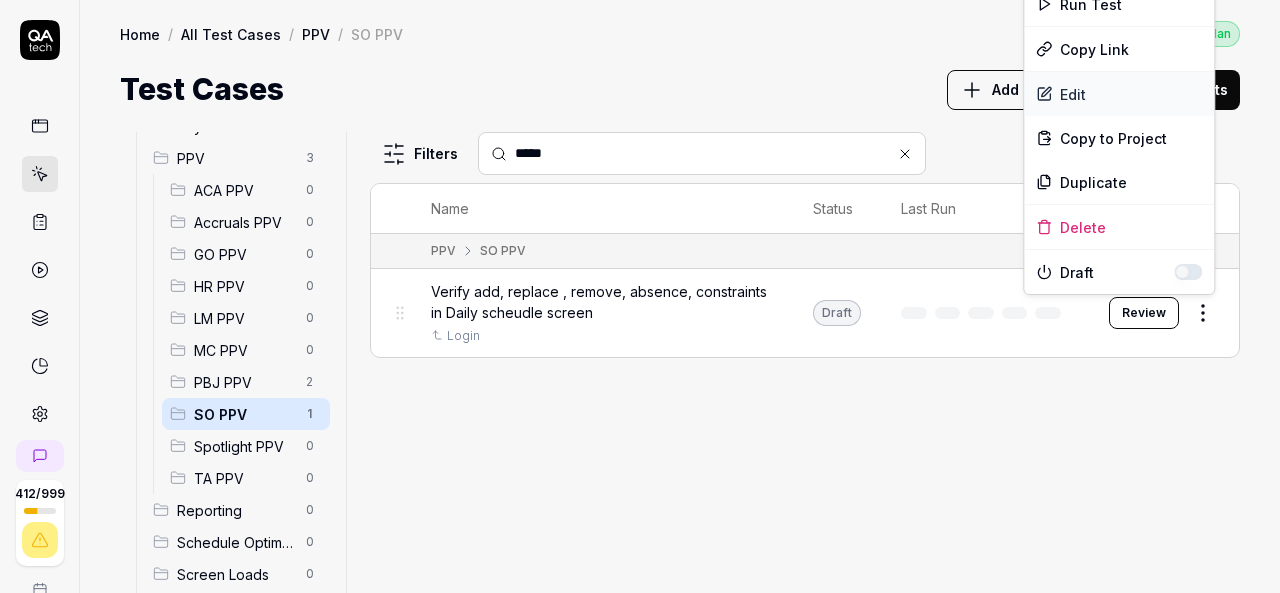 click on "Edit" at bounding box center [1119, 94] 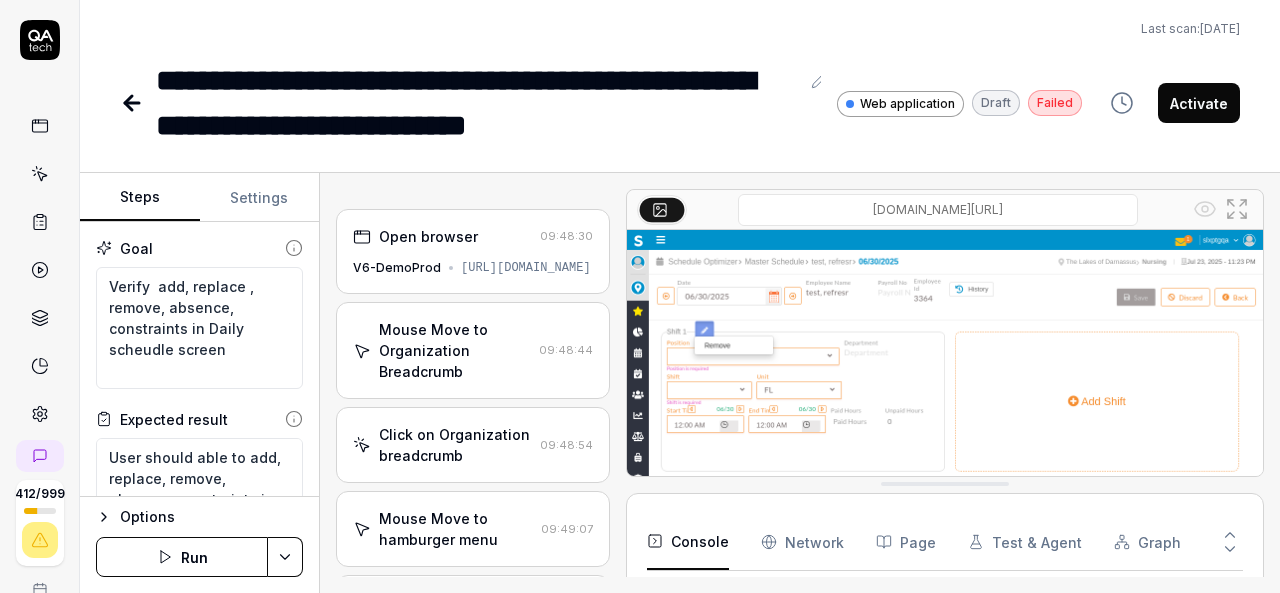 scroll, scrollTop: 400, scrollLeft: 0, axis: vertical 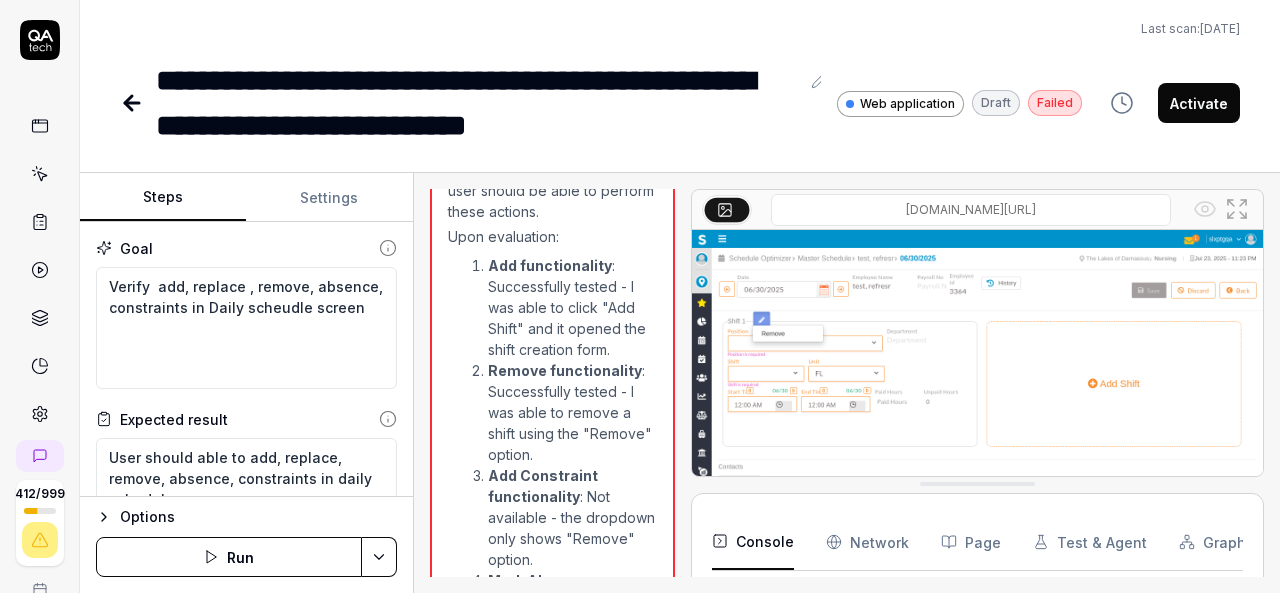 click on "Steps Settings Goal Verify  add, replace , remove, absence, constraints in Daily scheudle screen Expected result User should able to add, replace, remove, absence, constraints in daily schedule screen Steps Mouse Move to Organization Breadcrumb Click on Organization breadcrumb Select the 'The Lakes of Darnassus' organization from Organization breadcrumb Expand the 'The Lakes of Darnassus' organization then show the department in tree structure Select the 'Nursing' department from 'The Lakes of Darnassus' organization tree structure Mouse Move to hamburger menu Click on hamburger menu Left-click on the Schedule Optimizer icon in the navigation menu. Left-click on the Schedule Optimizer app tile in the main dashboard area. Left-click on the Schedule sub menu of Schedule Optimizer Click on the Master Schedule sub menu of Schedule Wait for load the page Click on Any cell Mouse move to Add shift Click on Add shift Mouse move  to Save button Click on Save button Mouse move to pencle icon Click on pencle icon Run" at bounding box center [680, 383] 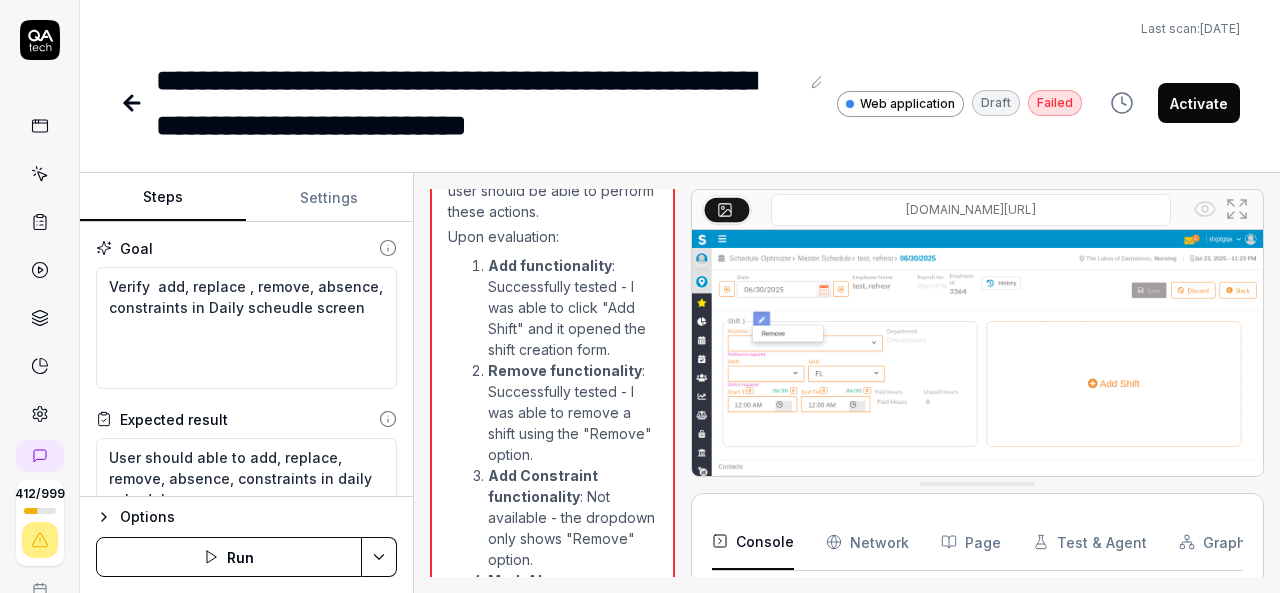 scroll, scrollTop: 2838, scrollLeft: 0, axis: vertical 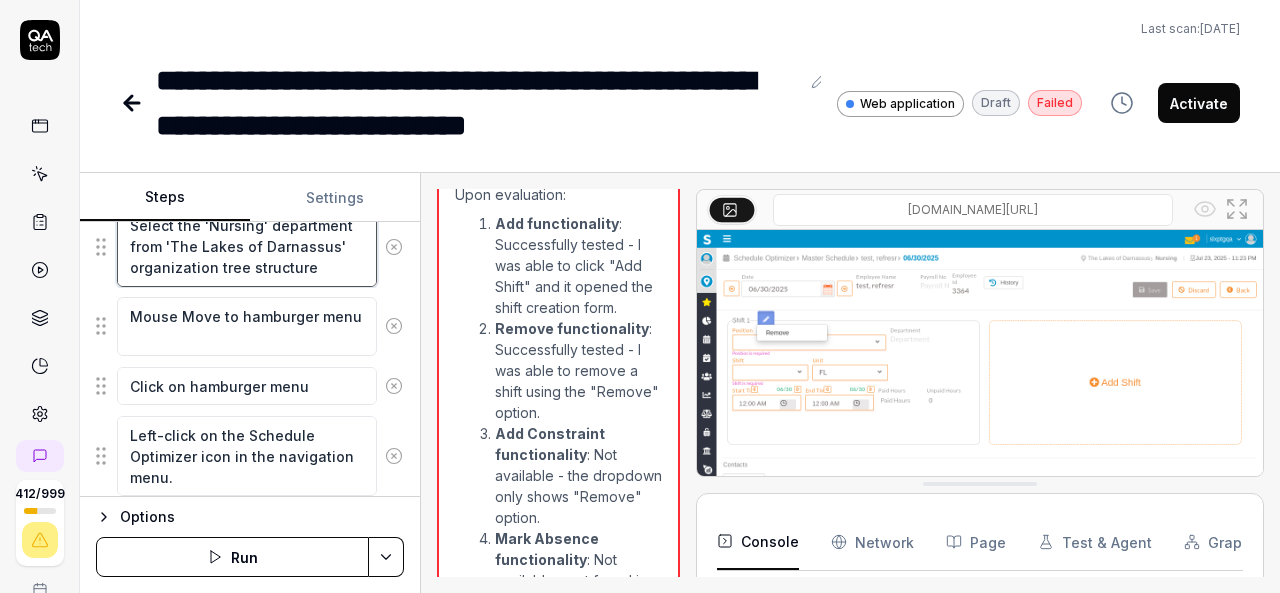 click on "Mouse Move to Organization Breadcrumb Click on Organization breadcrumb Select the 'The Lakes of Darnassus' organization from Organization breadcrumb Expand the 'The Lakes of Darnassus' organization then show the department in tree structure Select the 'Nursing' department from 'The Lakes of Darnassus' organization tree structure Mouse Move to hamburger menu Click on hamburger menu Left-click on the Schedule Optimizer icon in the navigation menu. Left-click on the Schedule Optimizer app tile in the main dashboard area. Left-click on the Schedule sub menu of Schedule Optimizer Click on the Master Schedule sub menu of Schedule Wait for load the page Click on Any cell Mouse move to Add shift Click on Add shift Select the value from Shift dropdown if shift values is not present then change the 'position' dropdown selected value the select the 'shift' dropdown value Mouse move  to Save button Click on Save button Mouse move to pencle icon Click on pencle icon Select the 'Add Constraint' Mouse move  to Save button" at bounding box center [250, 972] 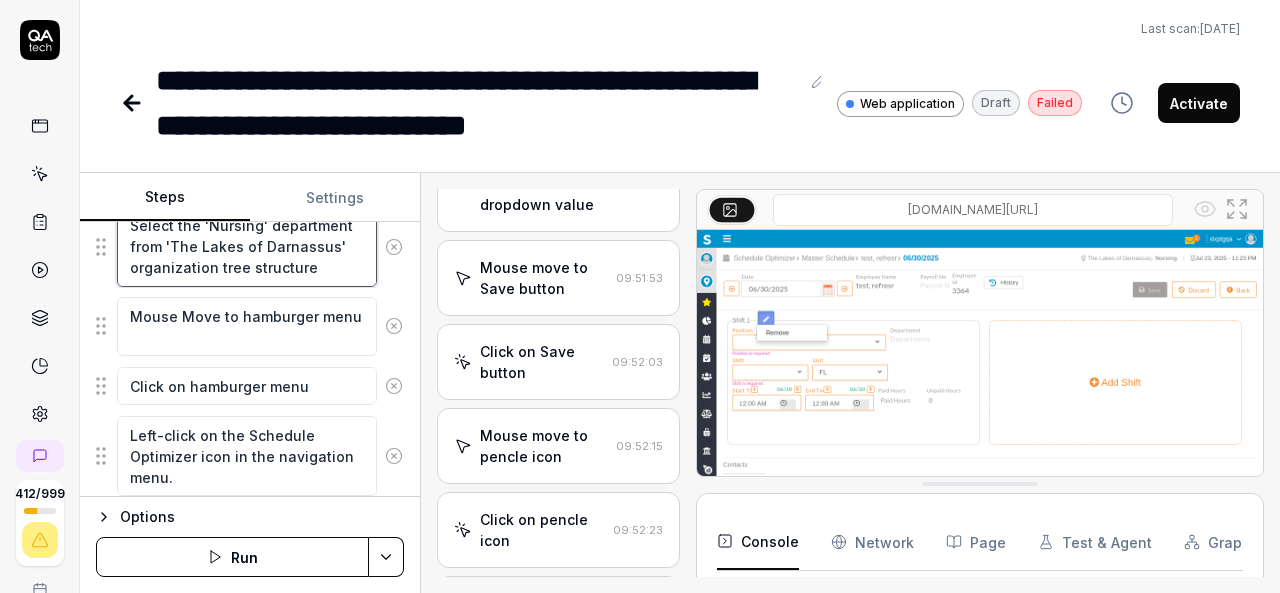 scroll, scrollTop: 1459, scrollLeft: 0, axis: vertical 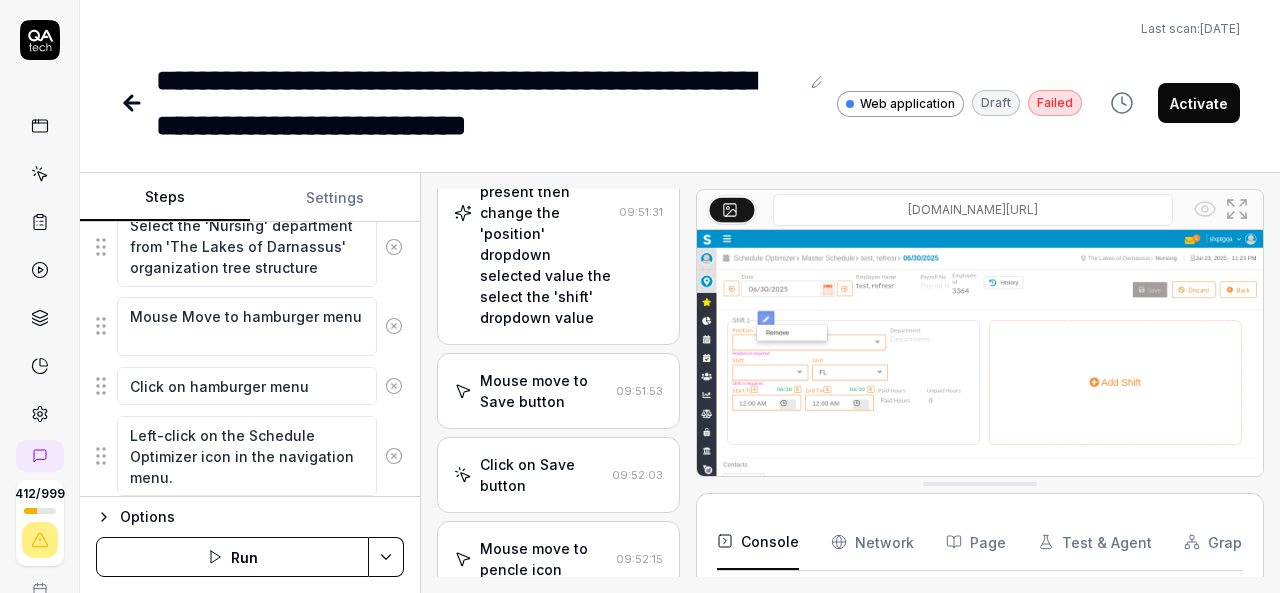 click on "Click on Save button" at bounding box center [542, 475] 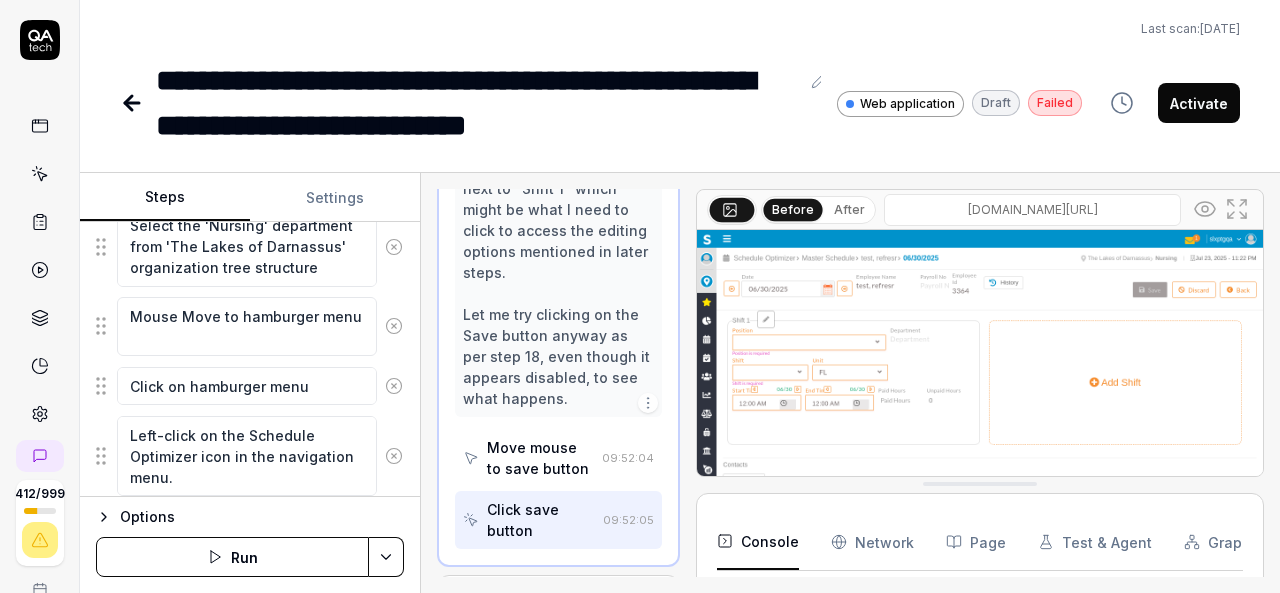 scroll, scrollTop: 2008, scrollLeft: 0, axis: vertical 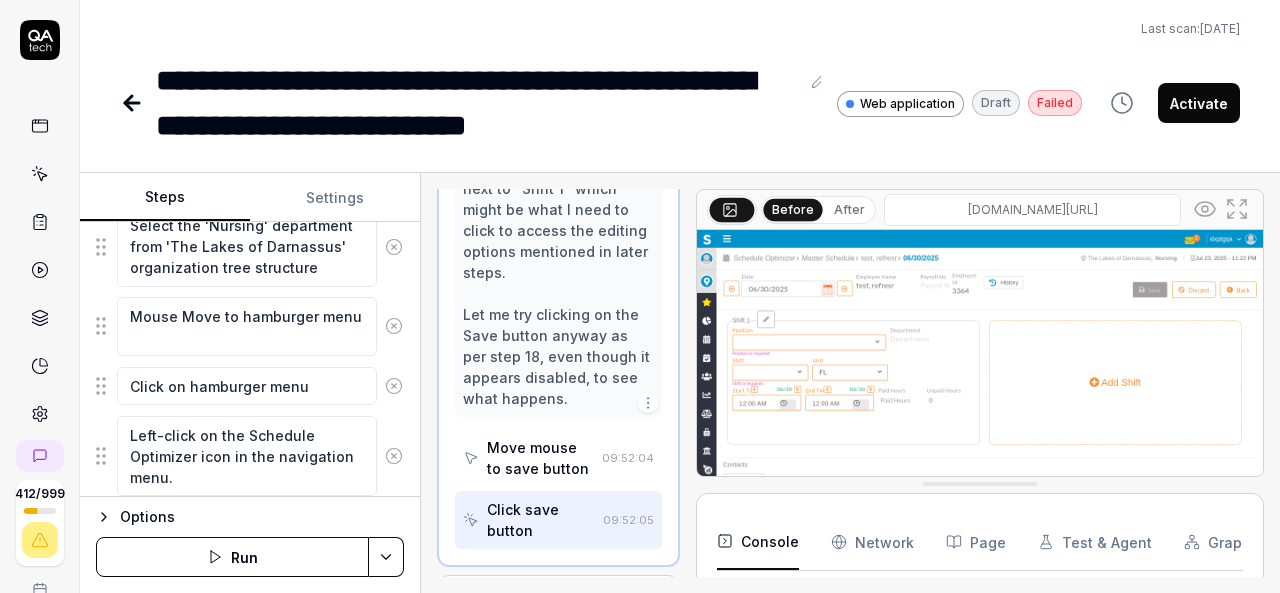 click on "Run" at bounding box center [232, 557] 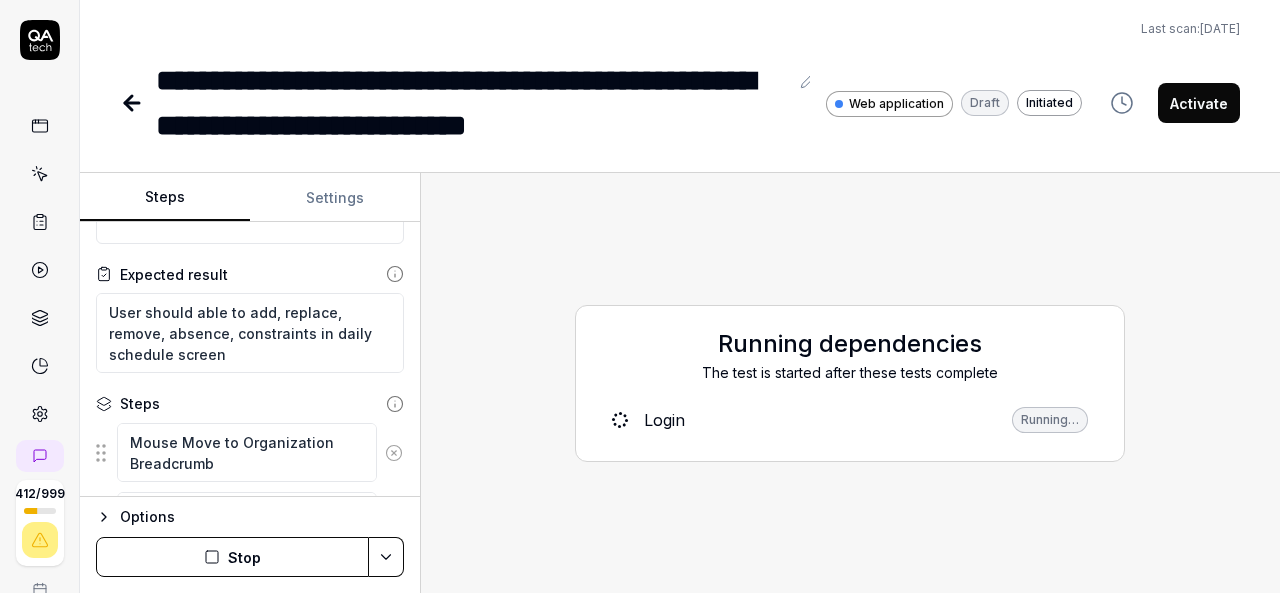 scroll, scrollTop: 102, scrollLeft: 0, axis: vertical 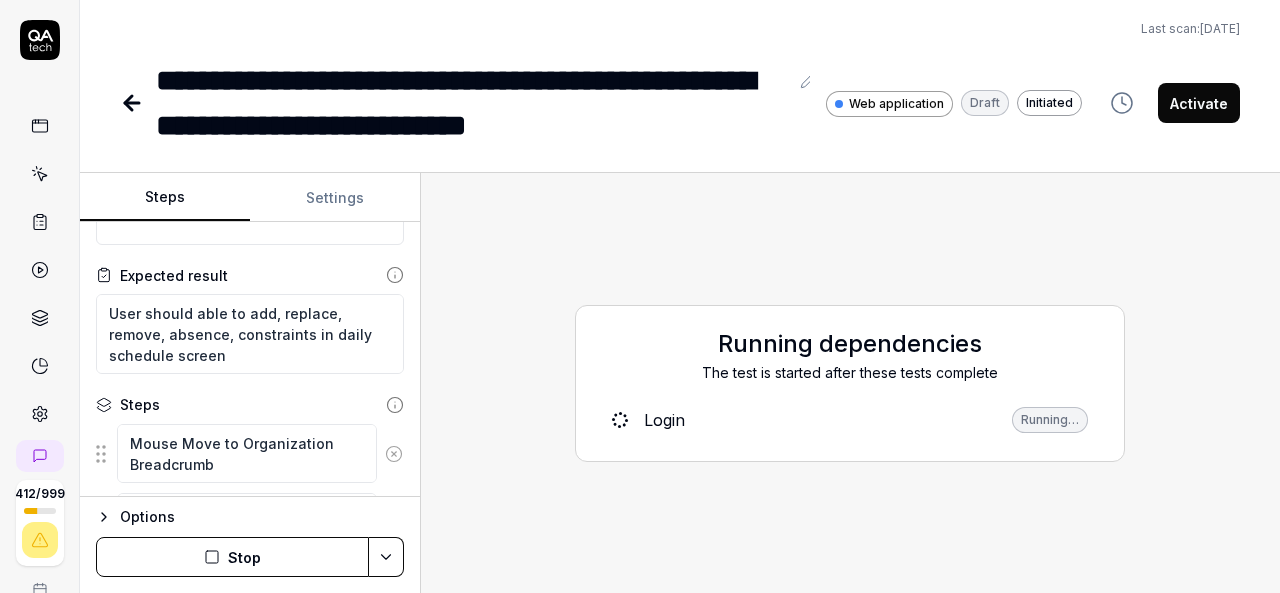 click on "Running dependencies The test is started after these tests complete Login Running…" at bounding box center (850, 383) 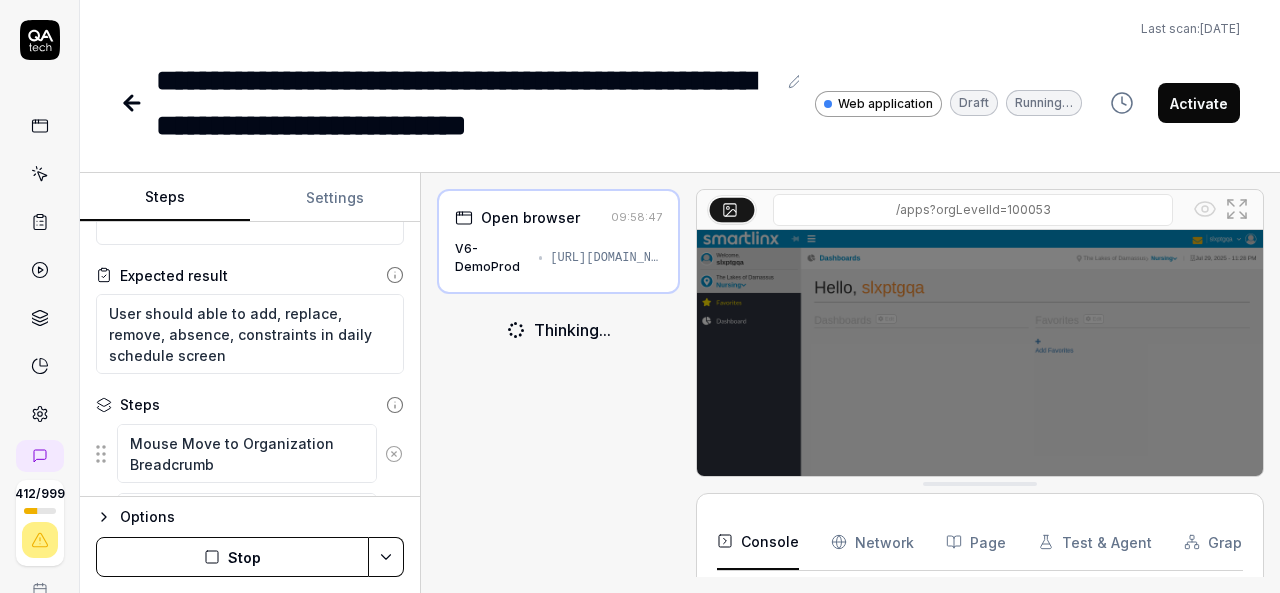 scroll, scrollTop: 24, scrollLeft: 0, axis: vertical 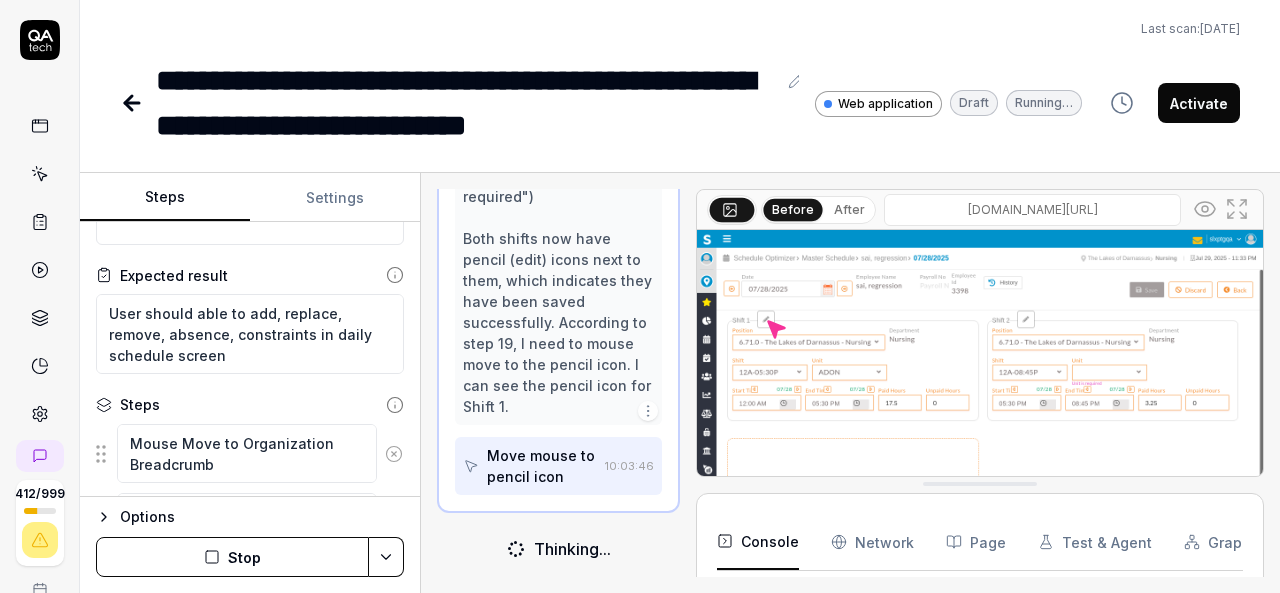 click on "Stop" at bounding box center (232, 557) 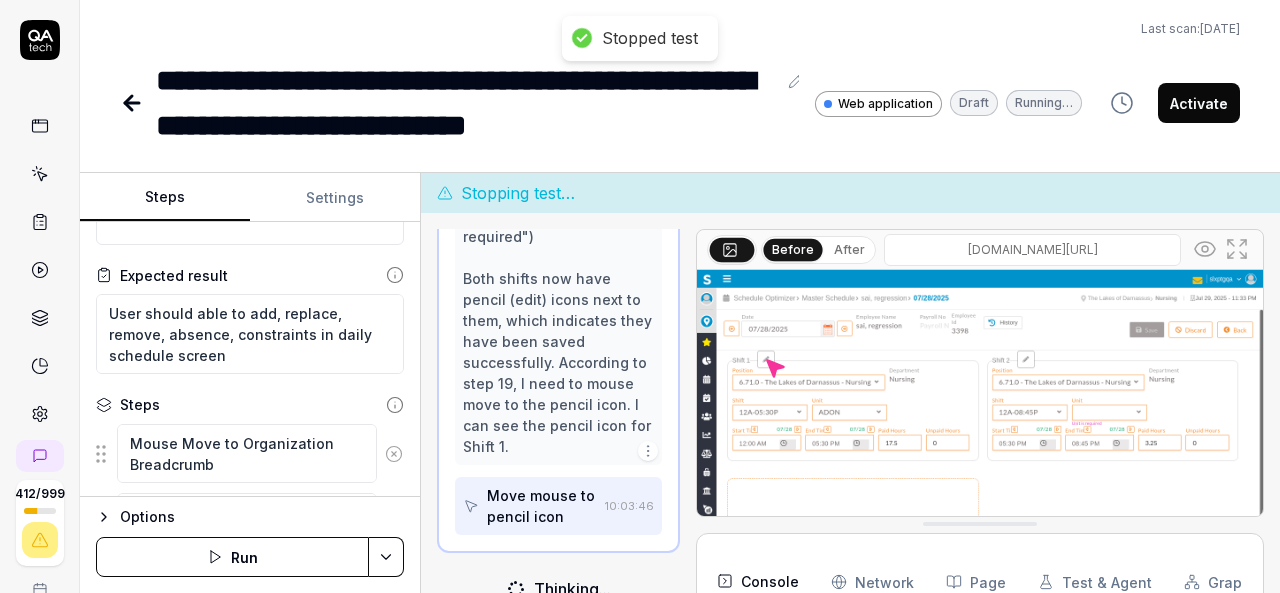 scroll, scrollTop: 2303, scrollLeft: 0, axis: vertical 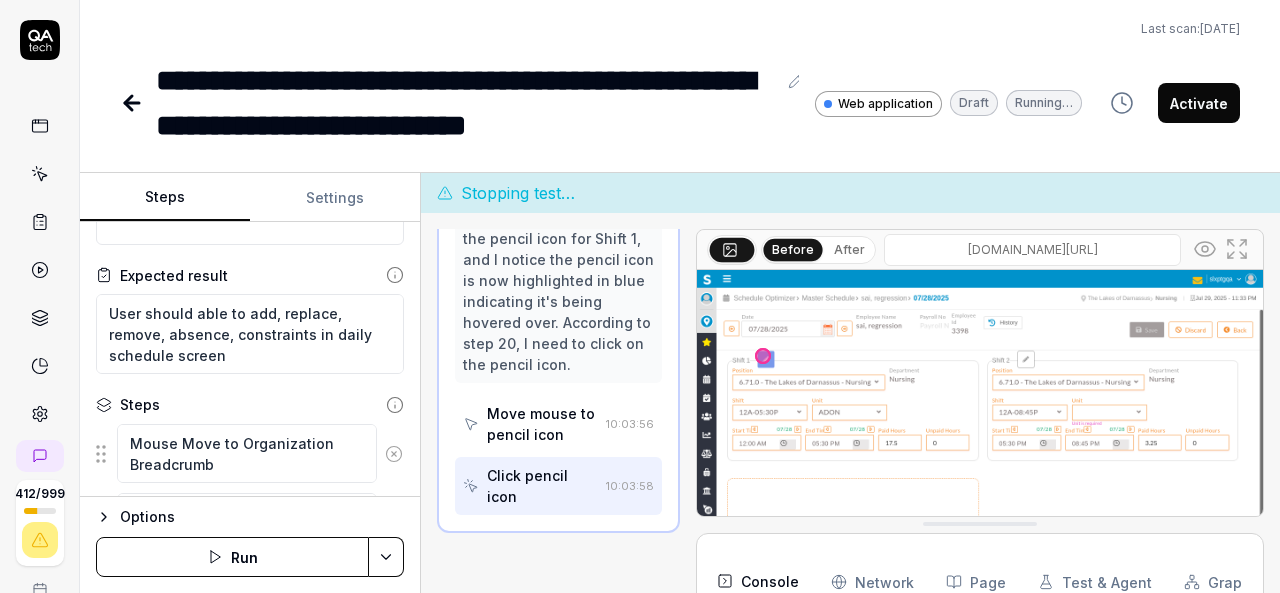 type on "*" 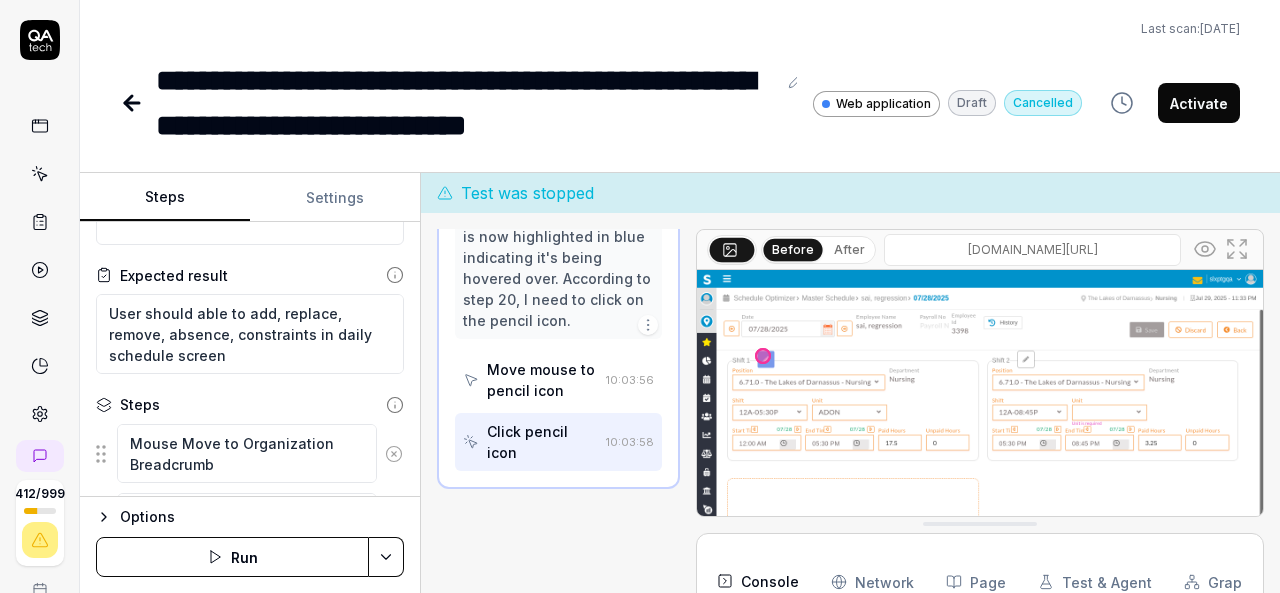 scroll, scrollTop: 2167, scrollLeft: 0, axis: vertical 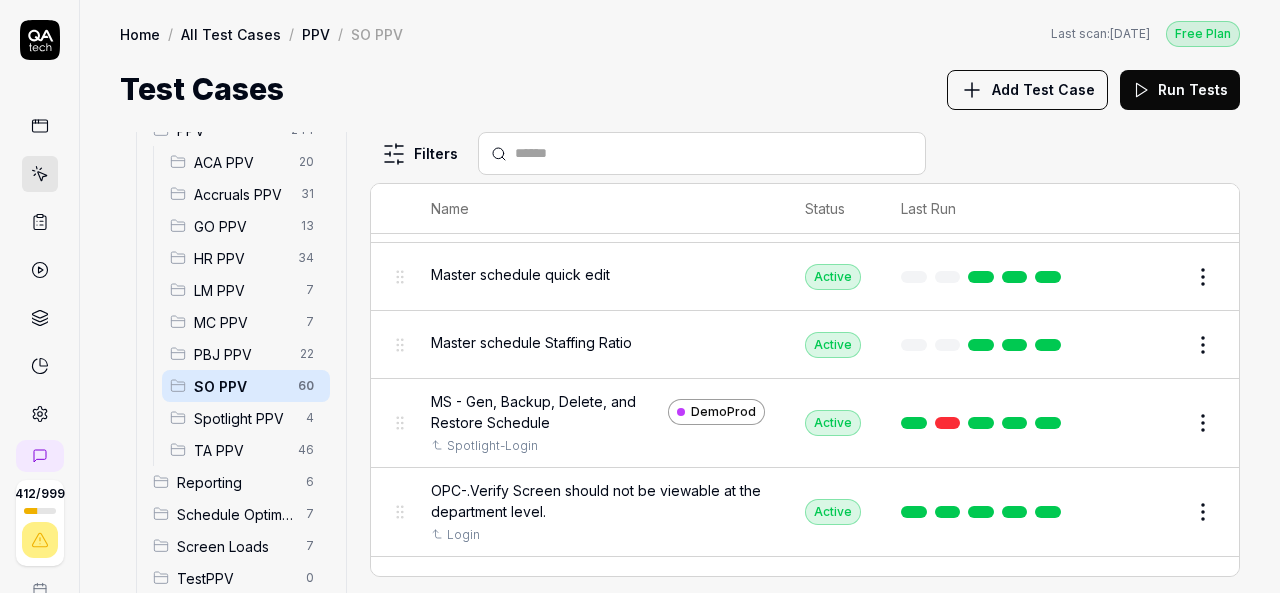 click at bounding box center [714, 153] 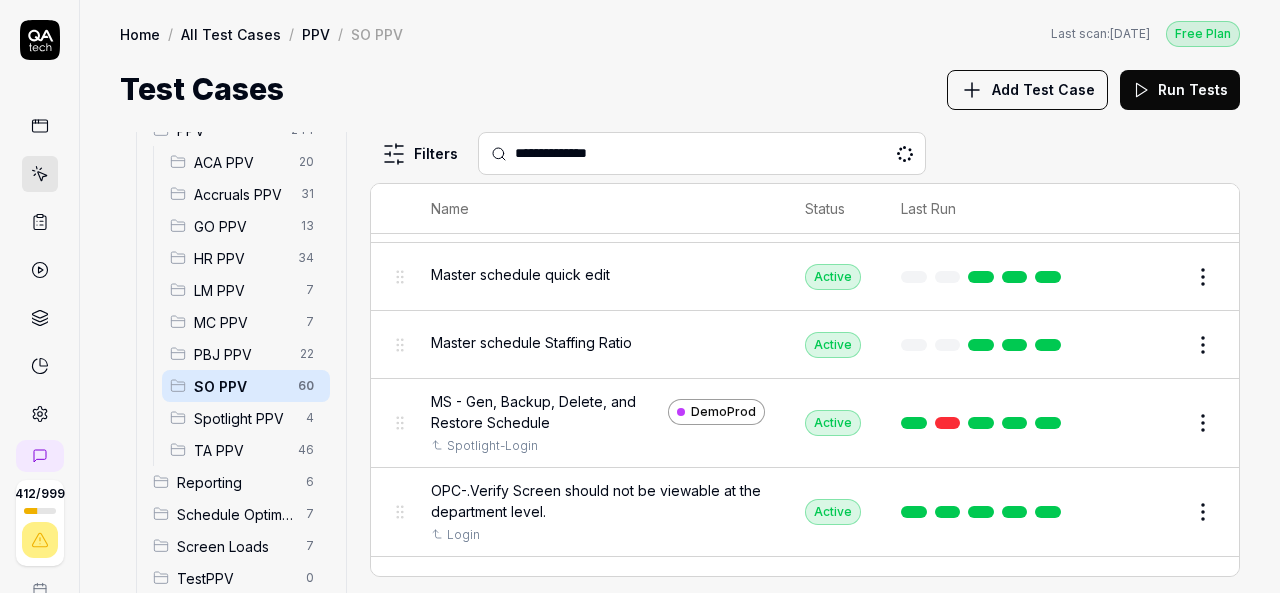 scroll, scrollTop: 0, scrollLeft: 0, axis: both 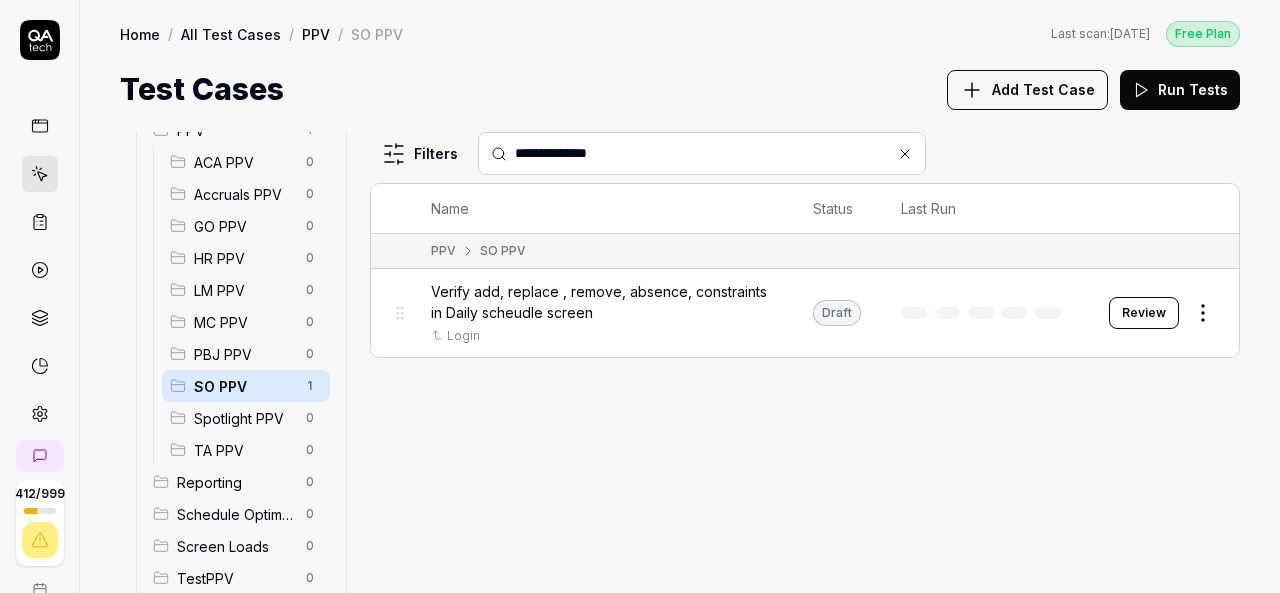 click on "**********" at bounding box center [714, 153] 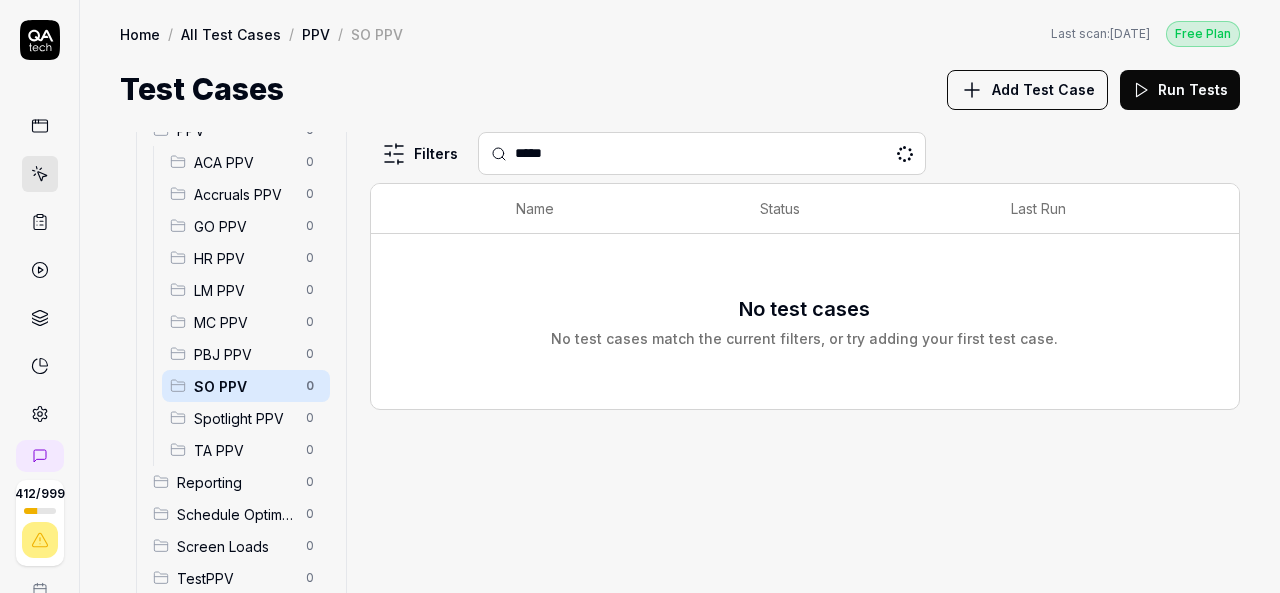 type on "*****" 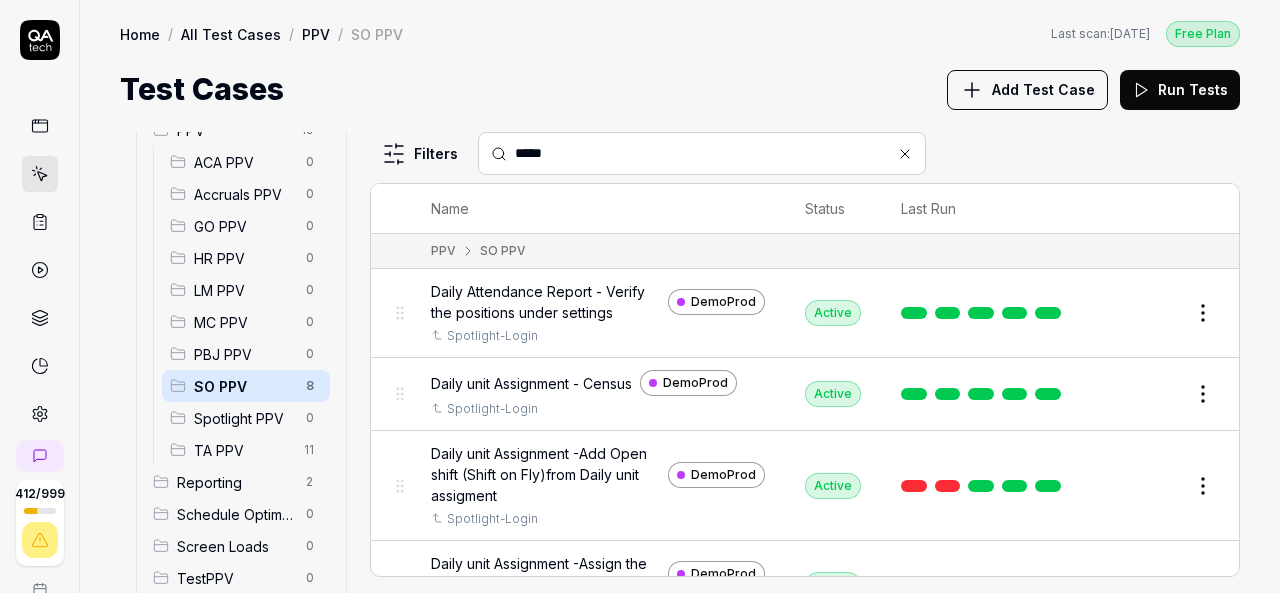 click on "*****" at bounding box center (714, 153) 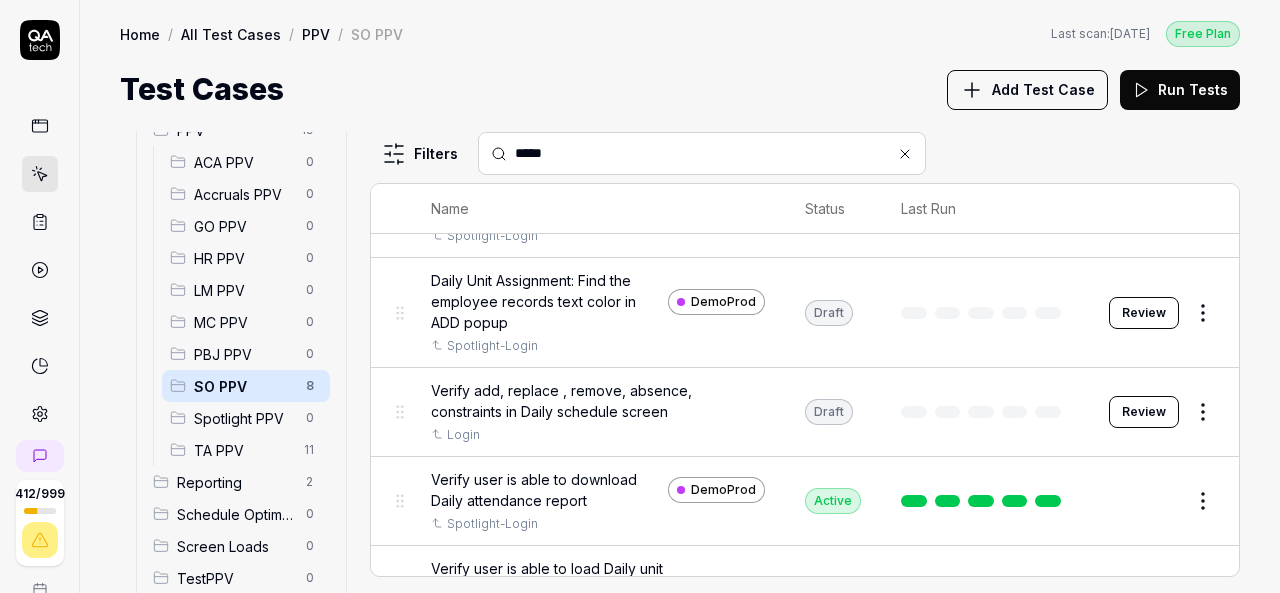scroll, scrollTop: 423, scrollLeft: 0, axis: vertical 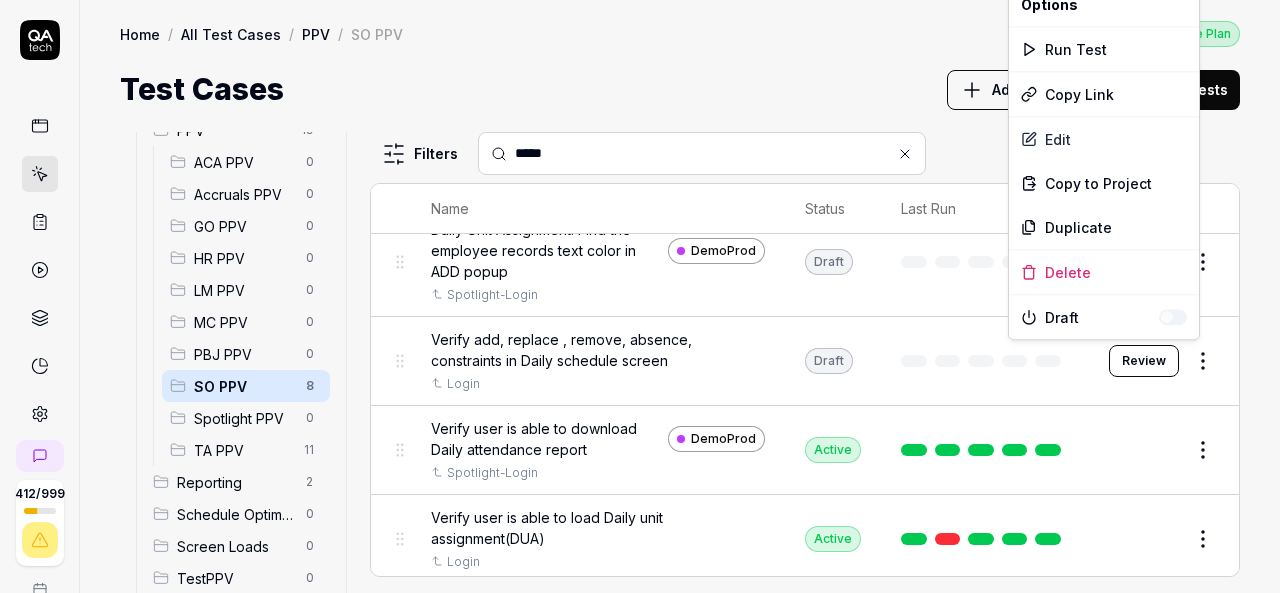 click on "412  /  999 k S Home / All Test Cases / PPV / SO PPV Free Plan Home / All Test Cases / PPV / SO PPV Last scan:  Jun 5 2025 Free Plan Test Cases Add Test Case Run Tests All Test Cases 27 Communication 0 Dashboard Management 0 Employee Management 0 Help and Support 0 Login 0 Logout 0 Master Schedule 0 Navigation 0 Payroll Based Journal 0 PPV 19 ACA PPV 0 Accruals PPV 0 GO PPV 0 HR PPV 0 LM PPV 0 MC PPV 0 PBJ PPV 0 SO PPV 8 Spotlight PPV 0 TA PPV 11 Reporting 2 Schedule Optimizer 0 Screen Loads 0 TestPPV 0 Time & Attendance 6 User Profile 0 Filters ***** Name Status Last Run PPV SO PPV Daily Attendance Report - Verify the positions under settings DemoProd Spotlight-Login Active Edit Daily unit Assignment - Census DemoProd Spotlight-Login Active Edit Daily unit Assignment -Add Open shift (Shift on Fly)from Daily unit assigment DemoProd Spotlight-Login Active Edit Daily unit Assignment -Assign the employee to shift DemoProd Spotlight-Login Active Edit DemoProd Spotlight-Login Draft Review Login Draft Review Active" at bounding box center [640, 296] 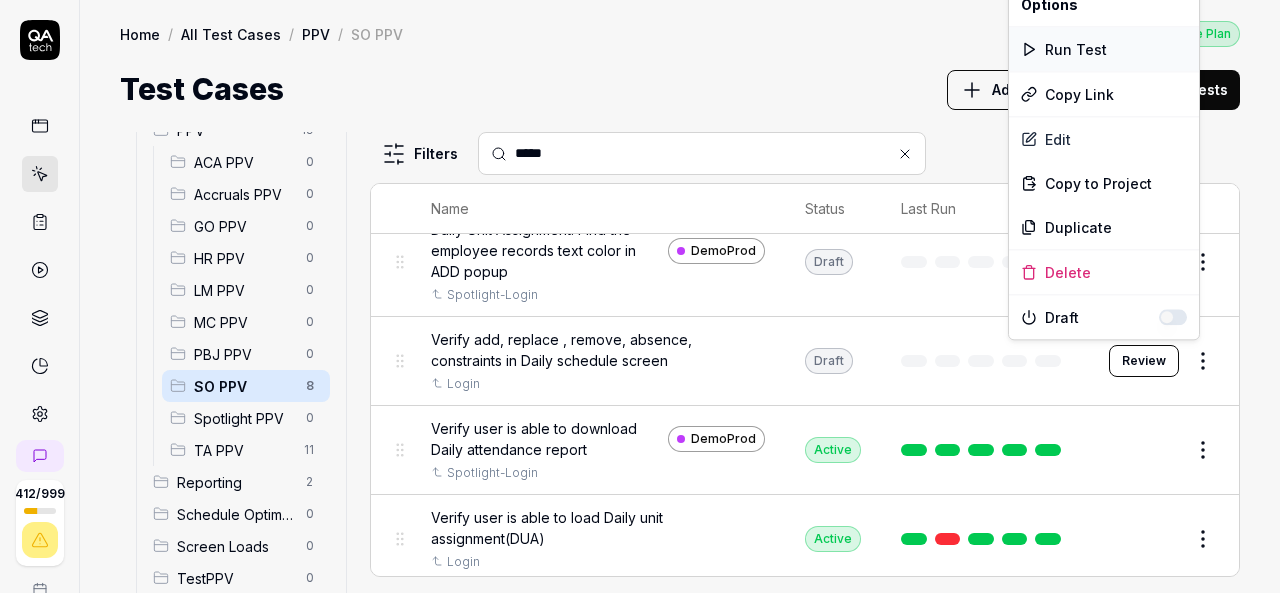 click on "Run Test" at bounding box center [1104, 49] 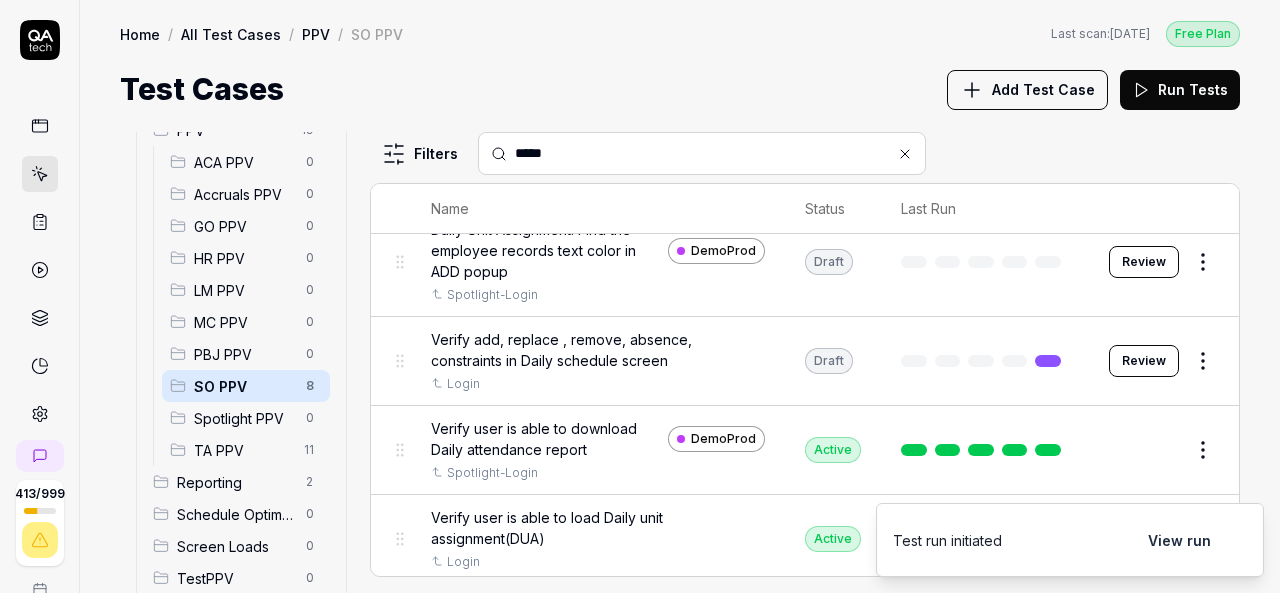 type 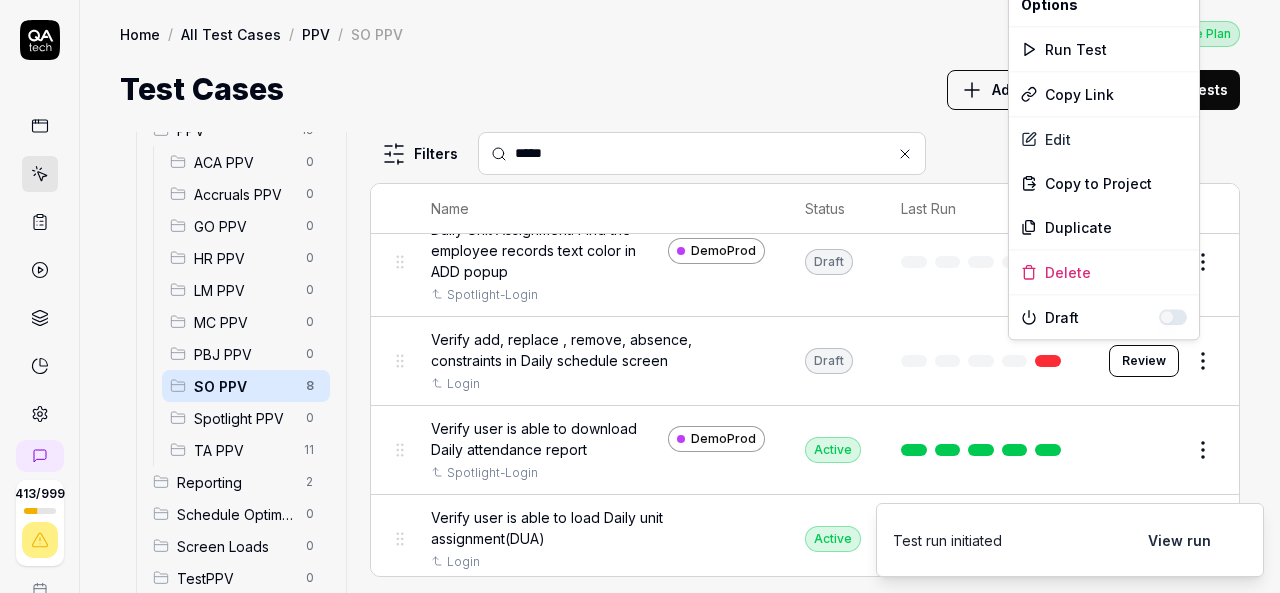 click on "413  /  999 k S Home / All Test Cases / PPV / SO PPV Free Plan Home / All Test Cases / PPV / SO PPV Last scan:  Jun 5 2025 Free Plan Test Cases Add Test Case Run Tests All Test Cases 27 Communication 0 Dashboard Management 0 Employee Management 0 Help and Support 0 Login 0 Logout 0 Master Schedule 0 Navigation 0 Payroll Based Journal 0 PPV 19 ACA PPV 0 Accruals PPV 0 GO PPV 0 HR PPV 0 LM PPV 0 MC PPV 0 PBJ PPV 0 SO PPV 8 Spotlight PPV 0 TA PPV 11 Reporting 2 Schedule Optimizer 0 Screen Loads 0 TestPPV 0 Time & Attendance 6 User Profile 0 Filters ***** Name Status Last Run PPV SO PPV Daily Attendance Report - Verify the positions under settings DemoProd Spotlight-Login Active Edit Daily unit Assignment - Census DemoProd Spotlight-Login Active Edit Daily unit Assignment -Add Open shift (Shift on Fly)from Daily unit assigment DemoProd Spotlight-Login Active Edit Daily unit Assignment -Assign the employee to shift DemoProd Spotlight-Login Active Edit DemoProd Spotlight-Login Draft Review Login Draft Review Active" at bounding box center [640, 296] 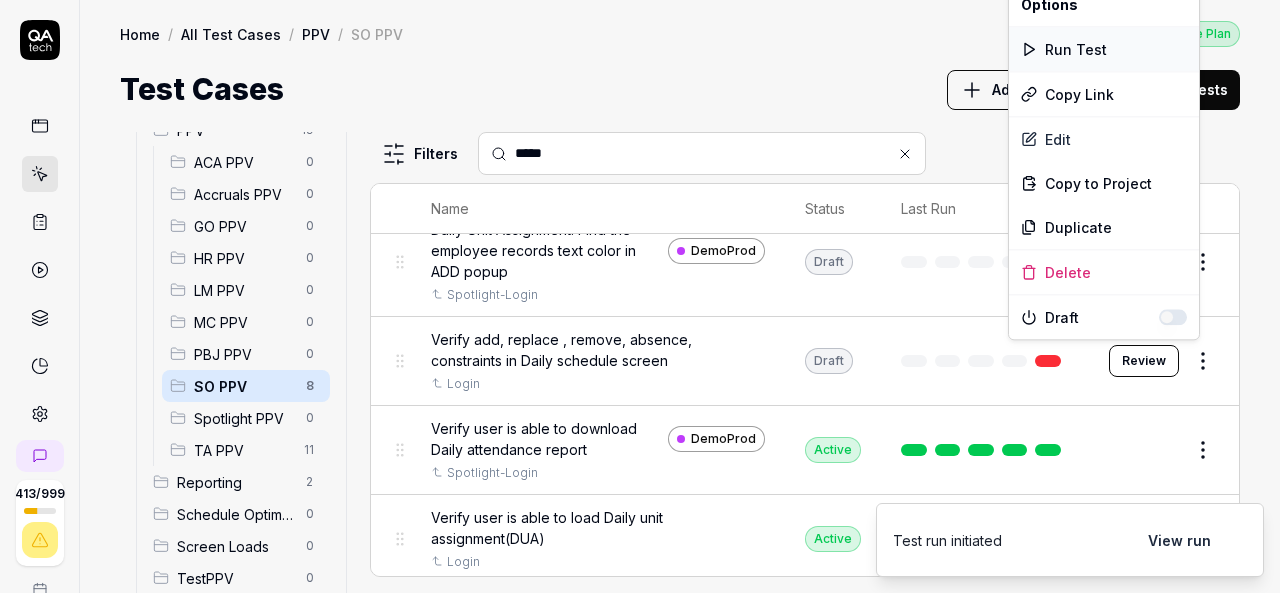 click on "Run Test" at bounding box center [1104, 49] 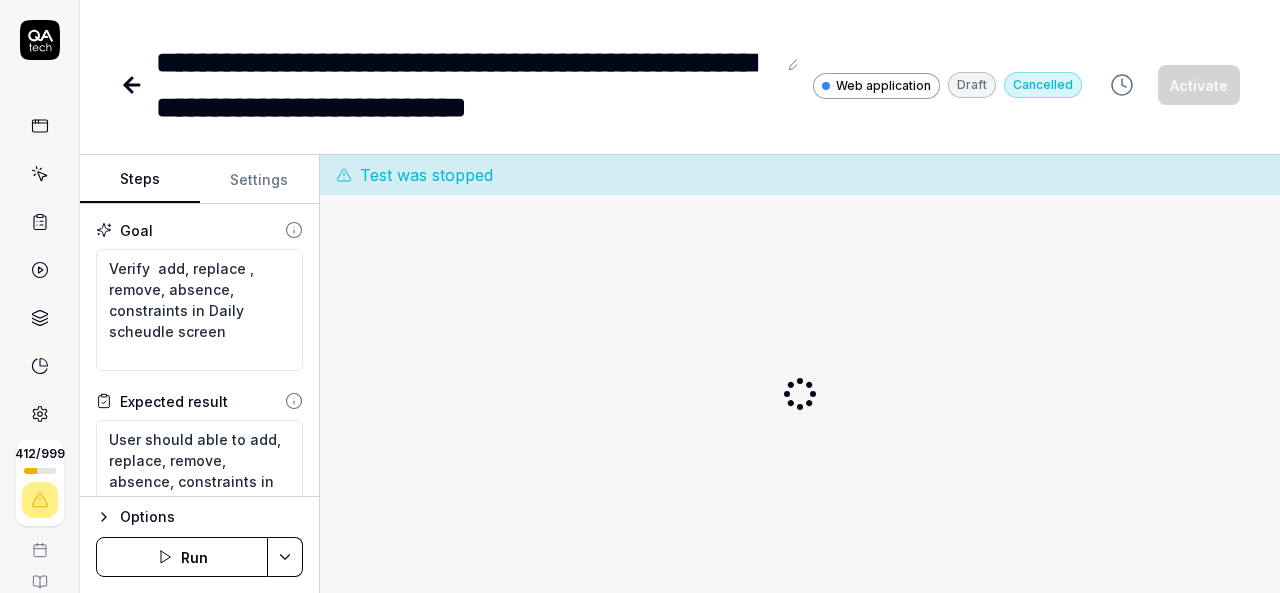 scroll, scrollTop: 0, scrollLeft: 0, axis: both 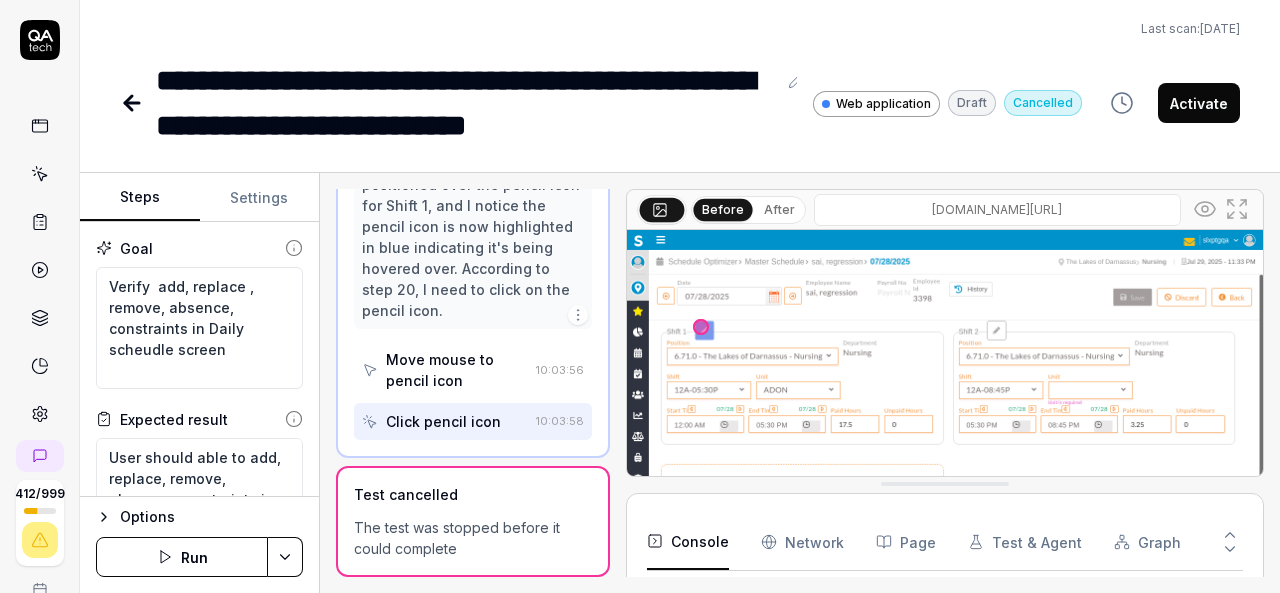click on "Run" at bounding box center (182, 557) 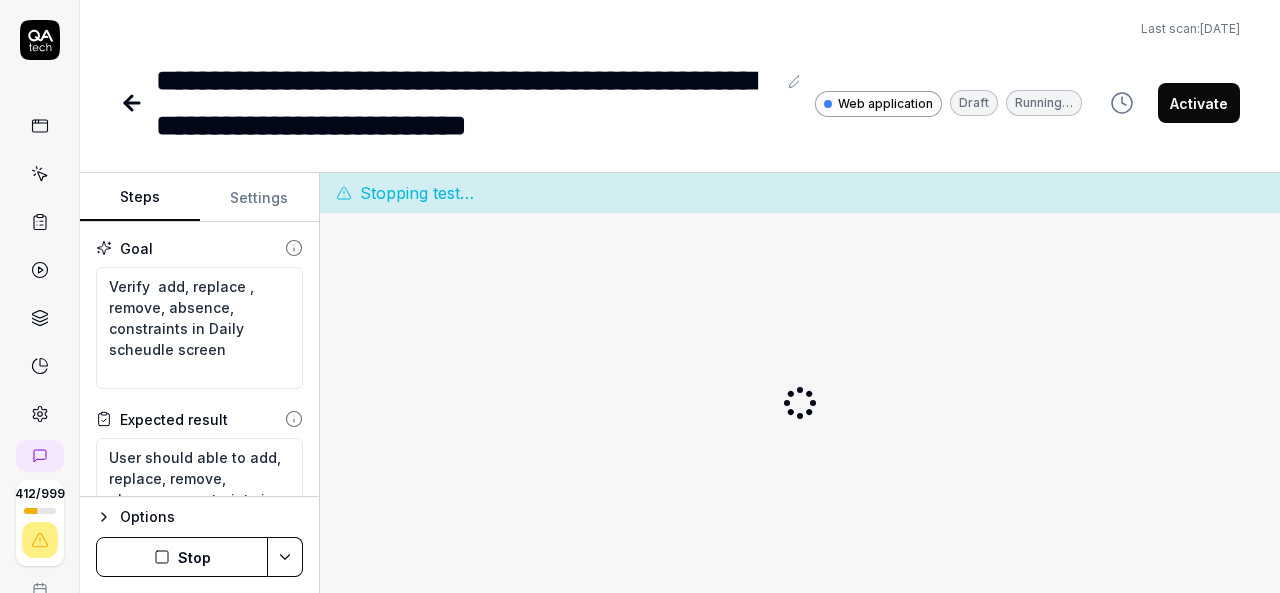 scroll, scrollTop: 0, scrollLeft: 0, axis: both 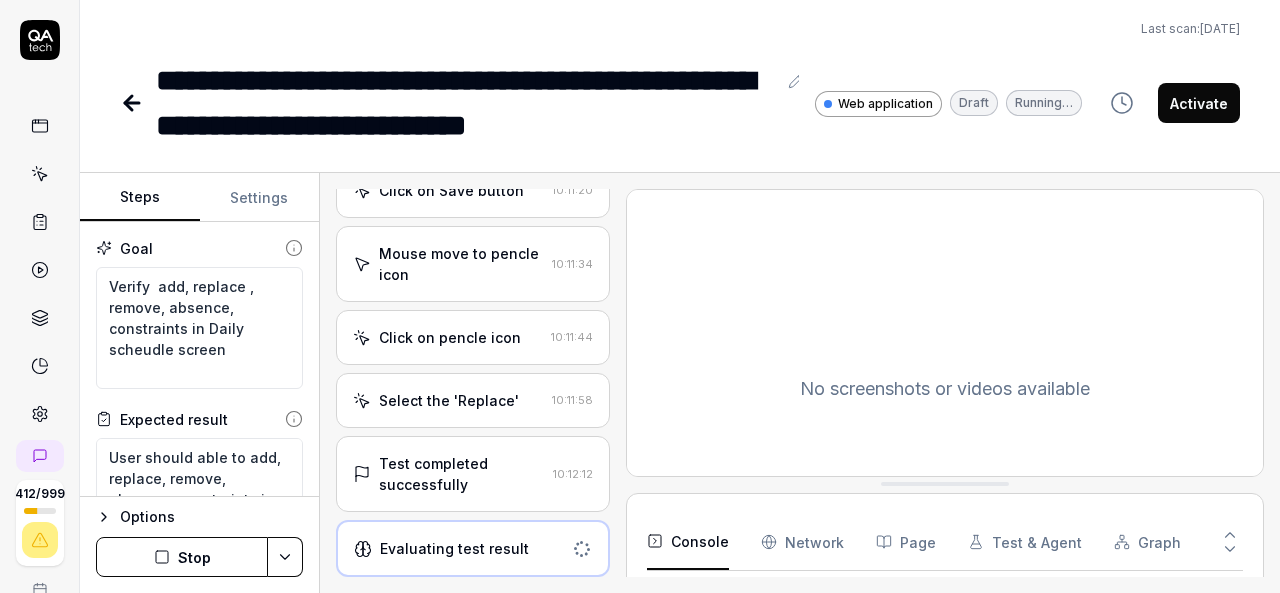 type on "*" 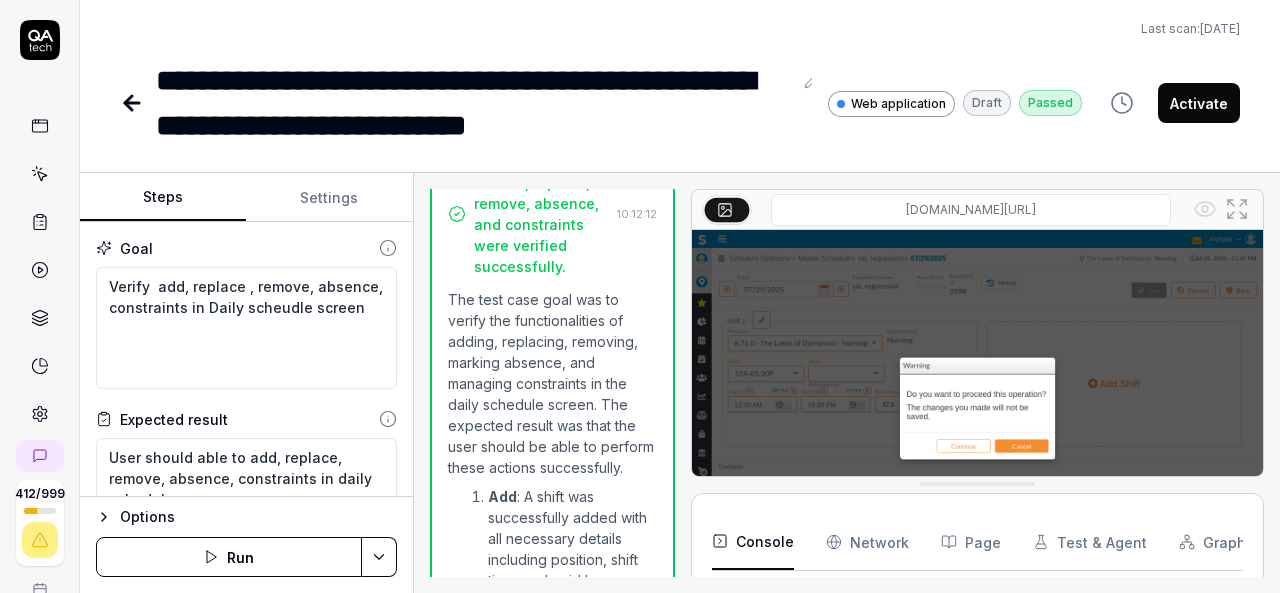 scroll, scrollTop: 3674, scrollLeft: 0, axis: vertical 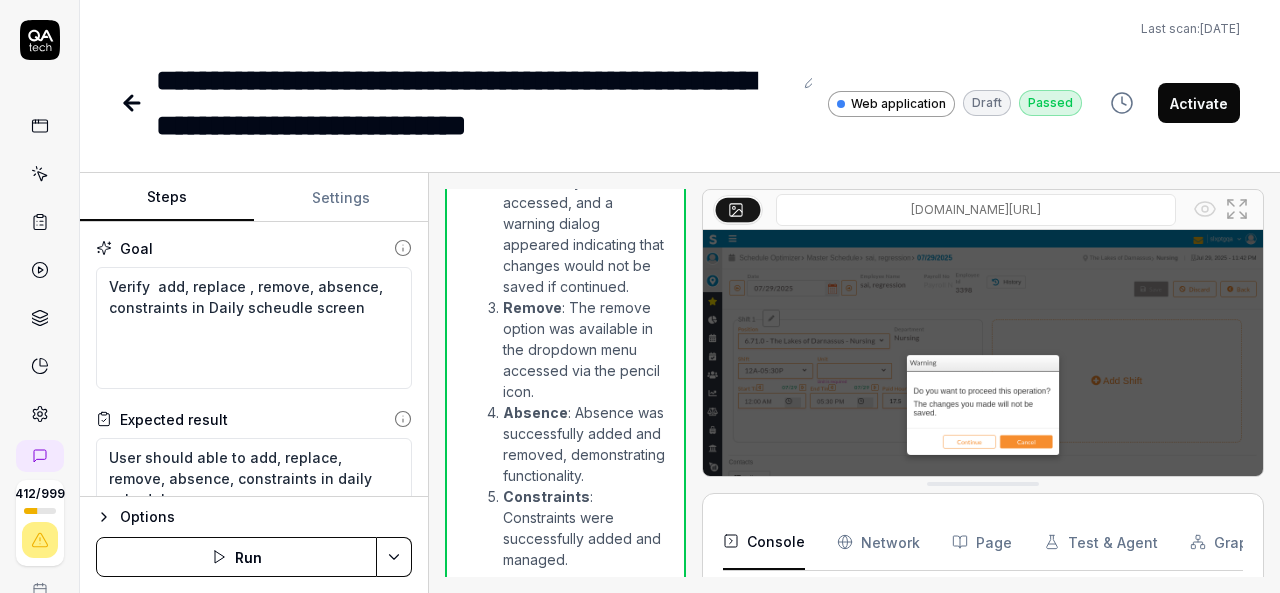 click on "Steps Settings Goal Verify  add, replace , remove, absence, constraints in Daily scheudle screen Expected result User should able to add, replace, remove, absence, constraints in daily schedule screen Steps Mouse Move to Organization Breadcrumb Click on Organization breadcrumb Select the 'The Lakes of Darnassus' organization from Organization breadcrumb Expand the 'The Lakes of Darnassus' organization then show the department in tree structure Select the 'Nursing' department from 'The Lakes of Darnassus' organization tree structure Mouse Move to hamburger menu Click on hamburger menu Left-click on the Schedule Optimizer icon in the navigation menu. Left-click on the Schedule Optimizer app tile in the main dashboard area. Left-click on the Schedule sub menu of Schedule Optimizer Click on the Master Schedule sub menu of Schedule Wait for load the page Click on Any cell Mouse move to Add shift Click on Add shift Mouse move  to Save button Click on Save button Mouse move to pencle icon Click on pencle icon Run" at bounding box center [680, 383] 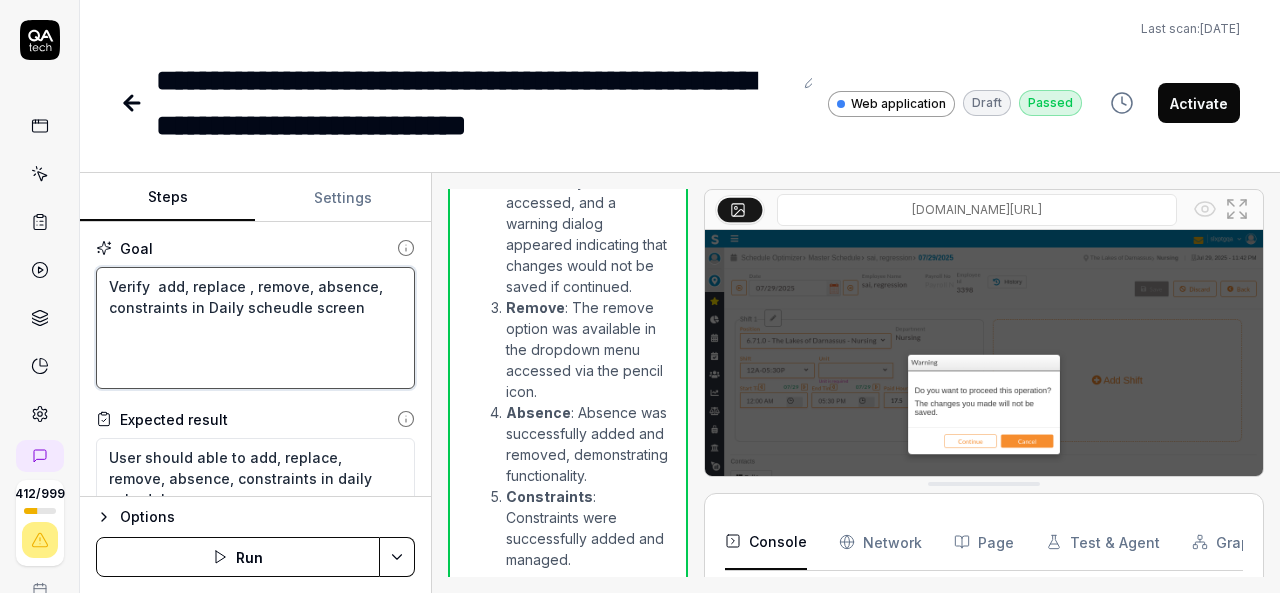 click on "Verify  add, replace , remove, absence, constraints in Daily scheudle screen" at bounding box center [255, 328] 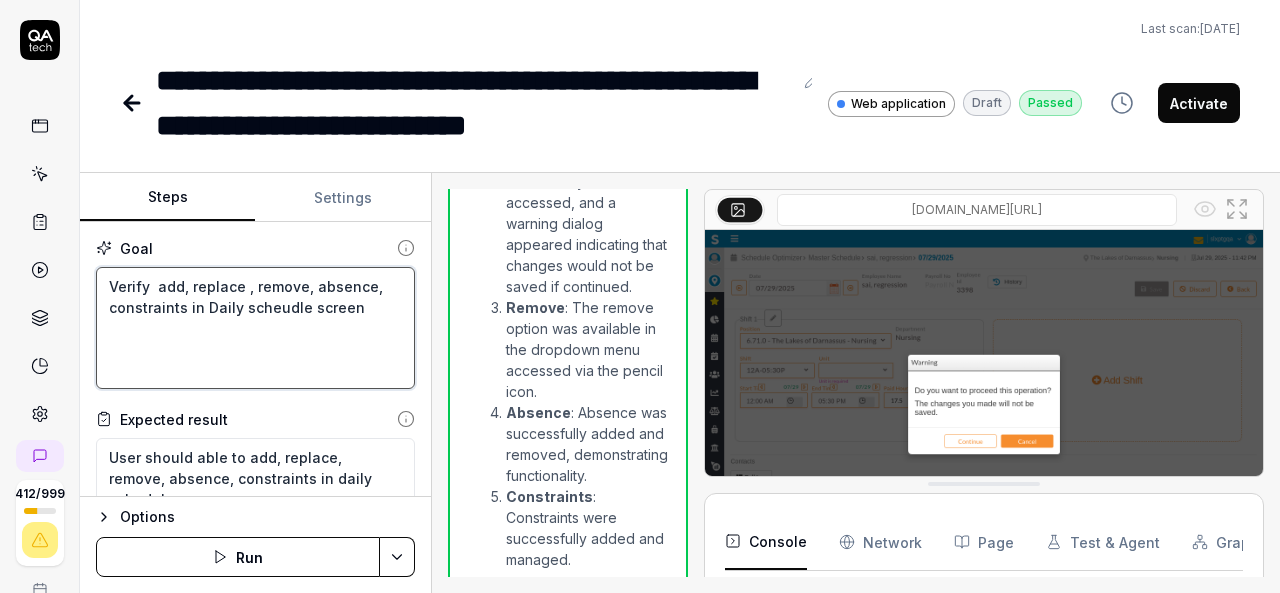type on "Verify  add, replace , remove, absence, constraints in Daily scheudle screen" 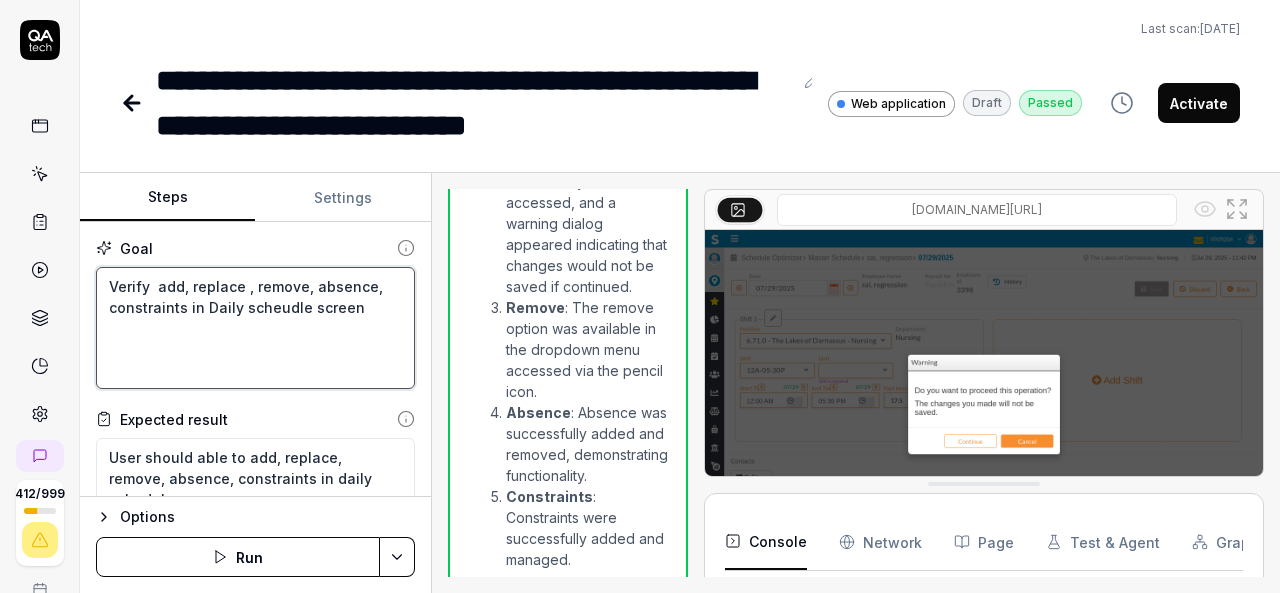 type on "*" 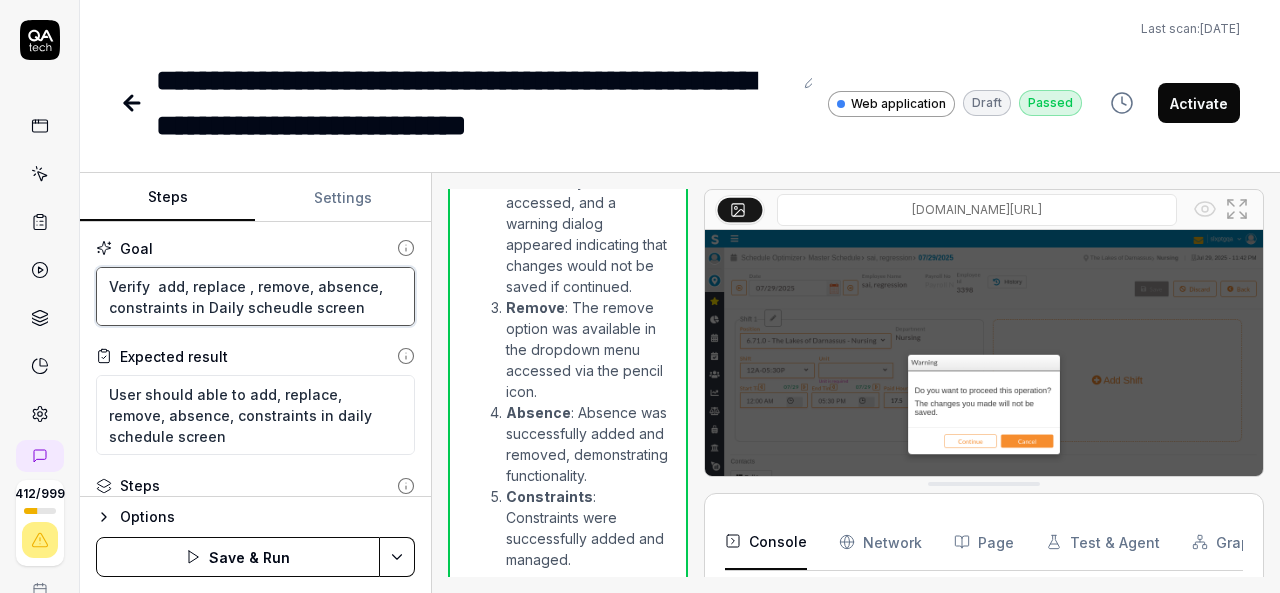 scroll, scrollTop: 601, scrollLeft: 0, axis: vertical 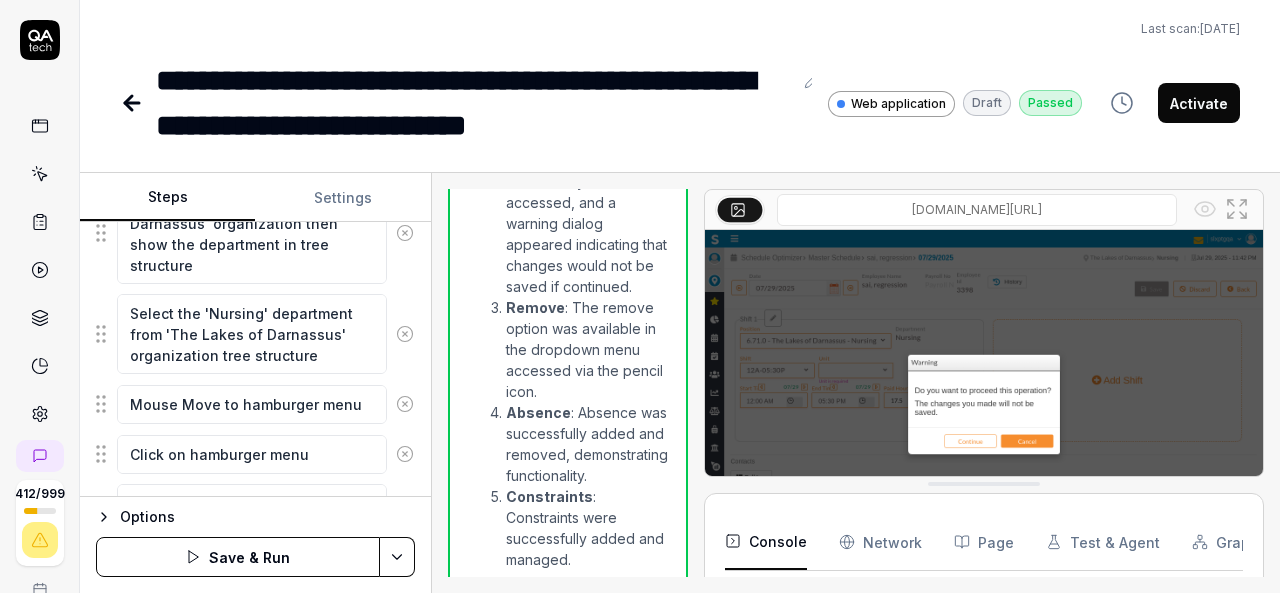 type on "Verify  add, replace , remove, absence, constraints in Daily scheudle screen" 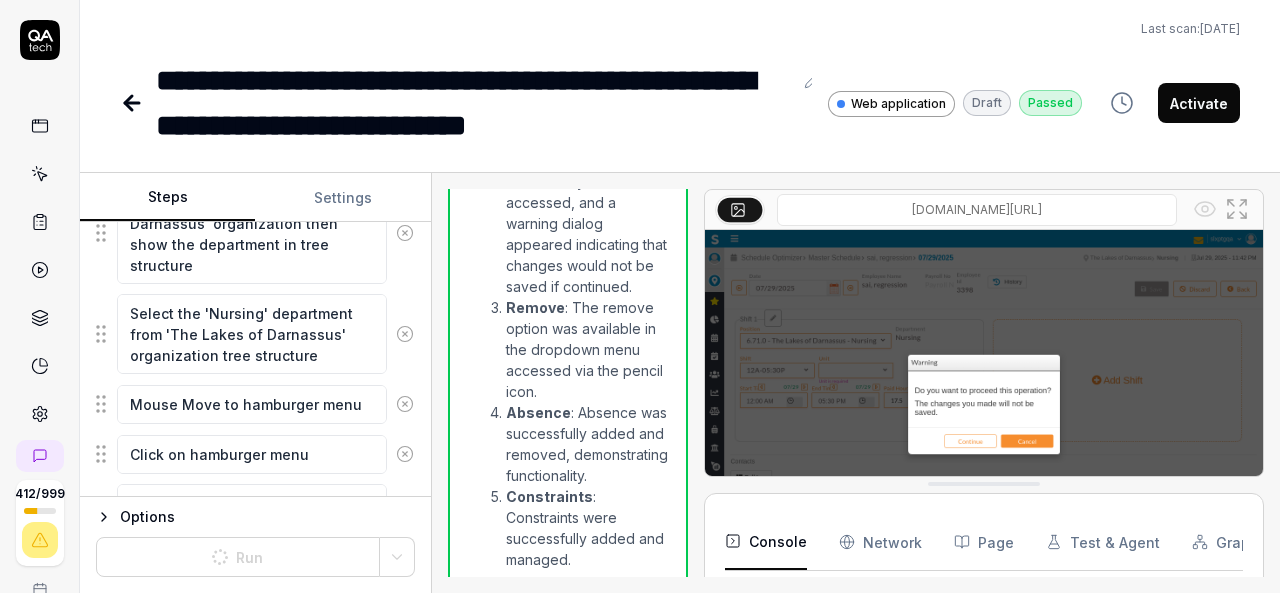 type on "*" 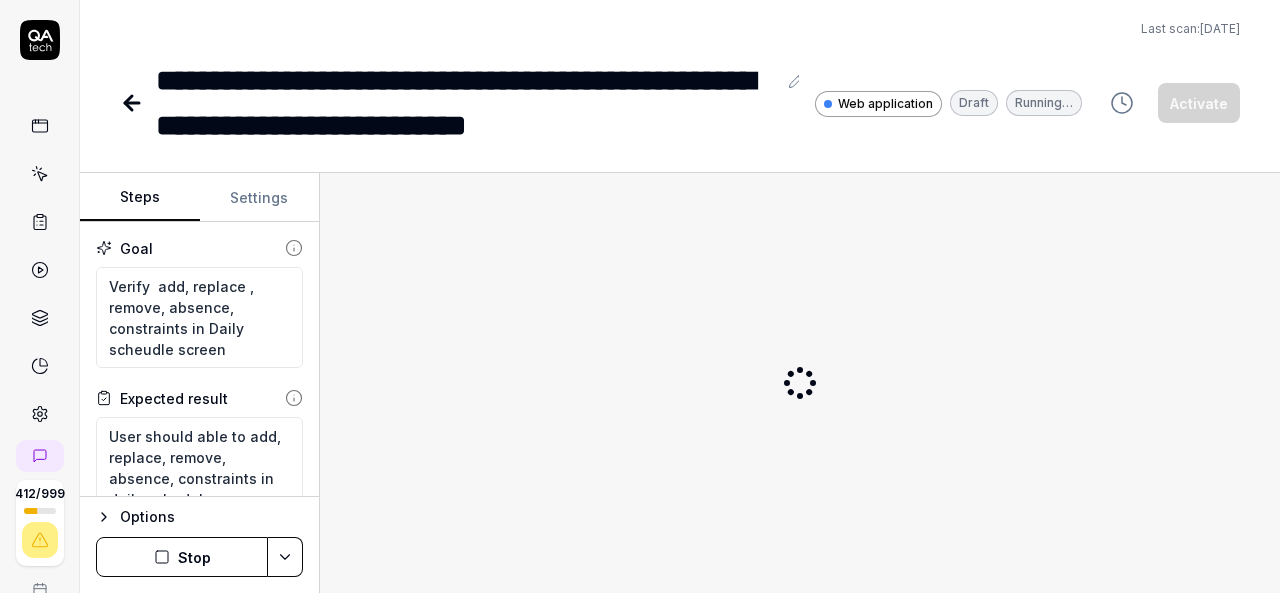 scroll, scrollTop: 0, scrollLeft: 0, axis: both 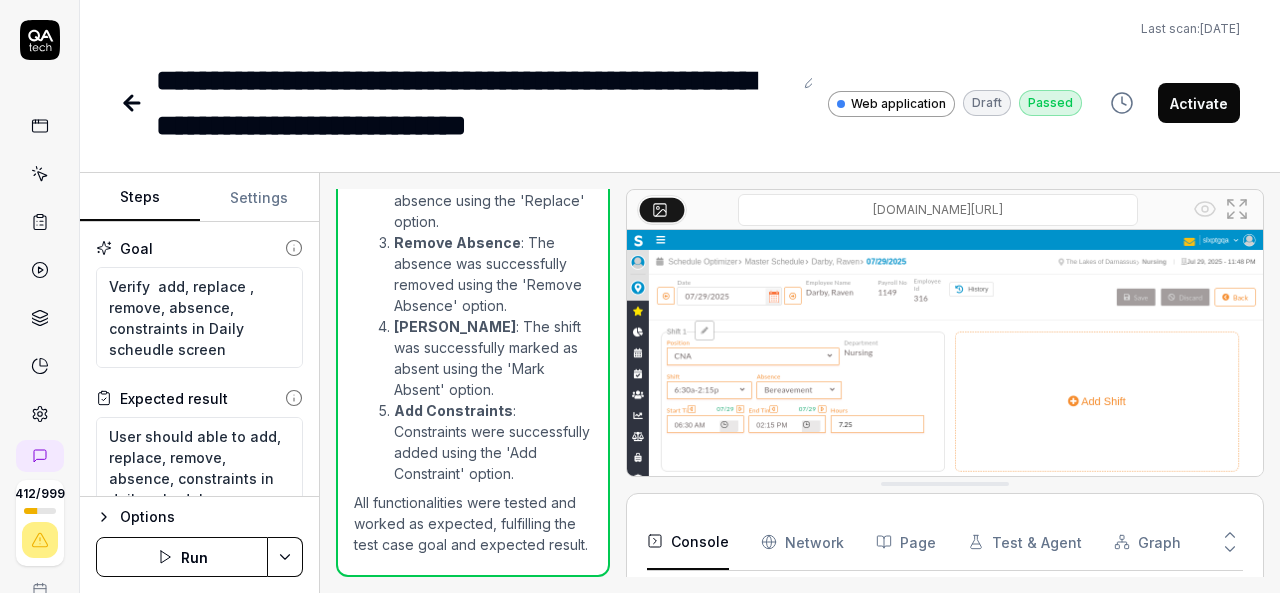 click on "**********" at bounding box center [474, 103] 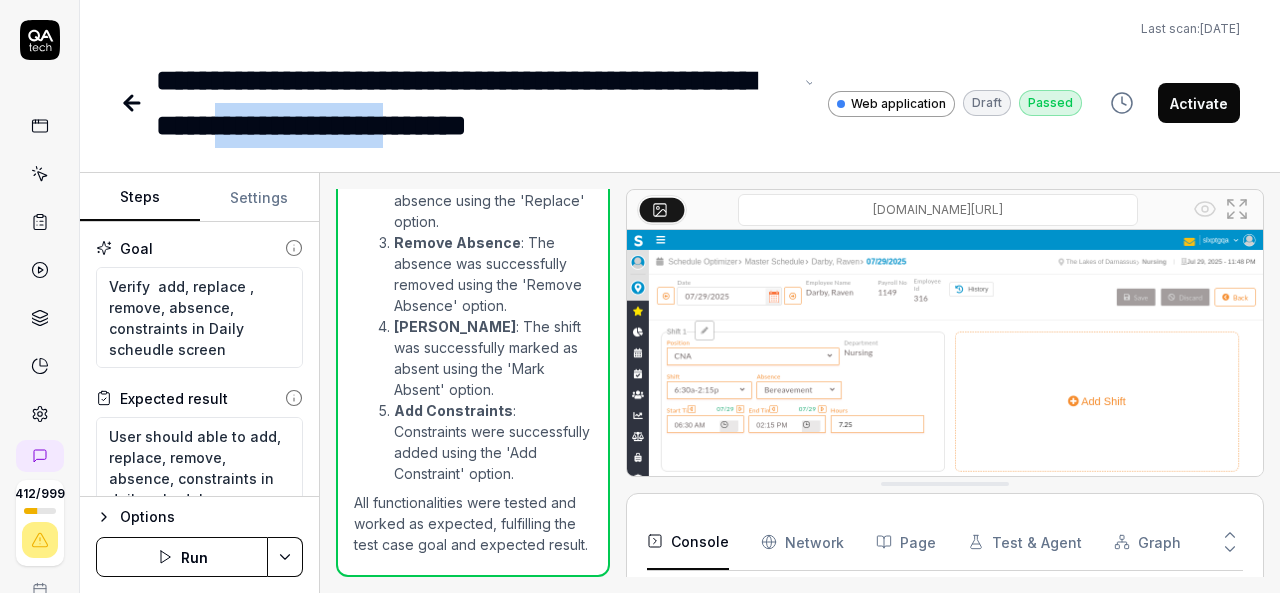 click on "**********" at bounding box center (474, 103) 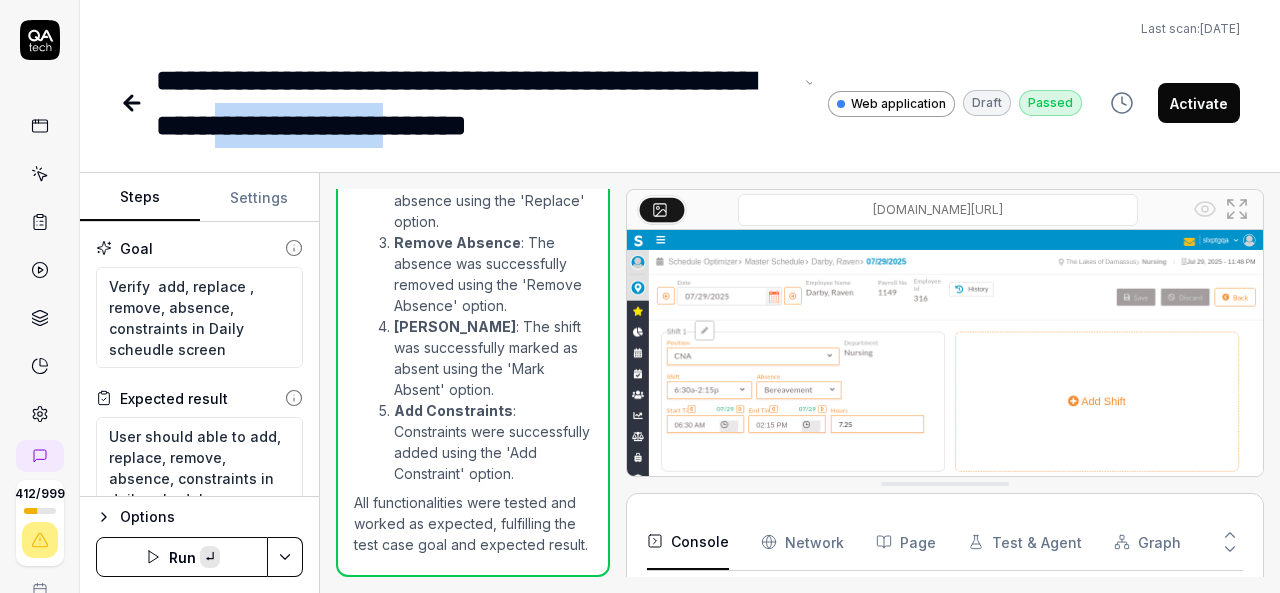 copy on "**********" 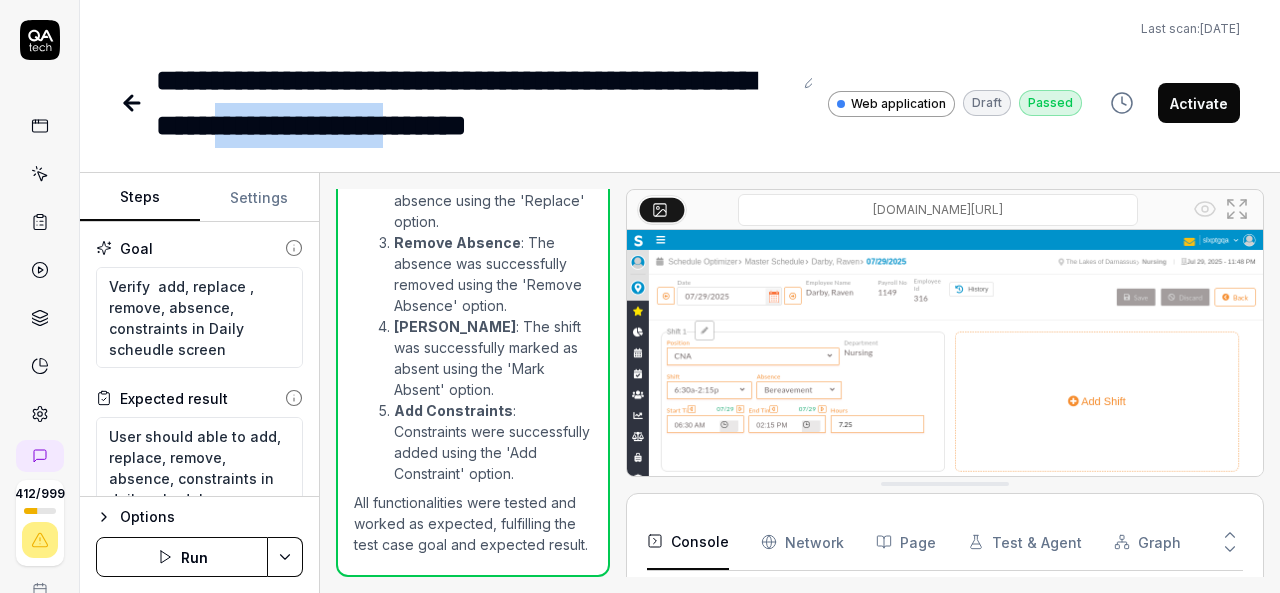 type on "*" 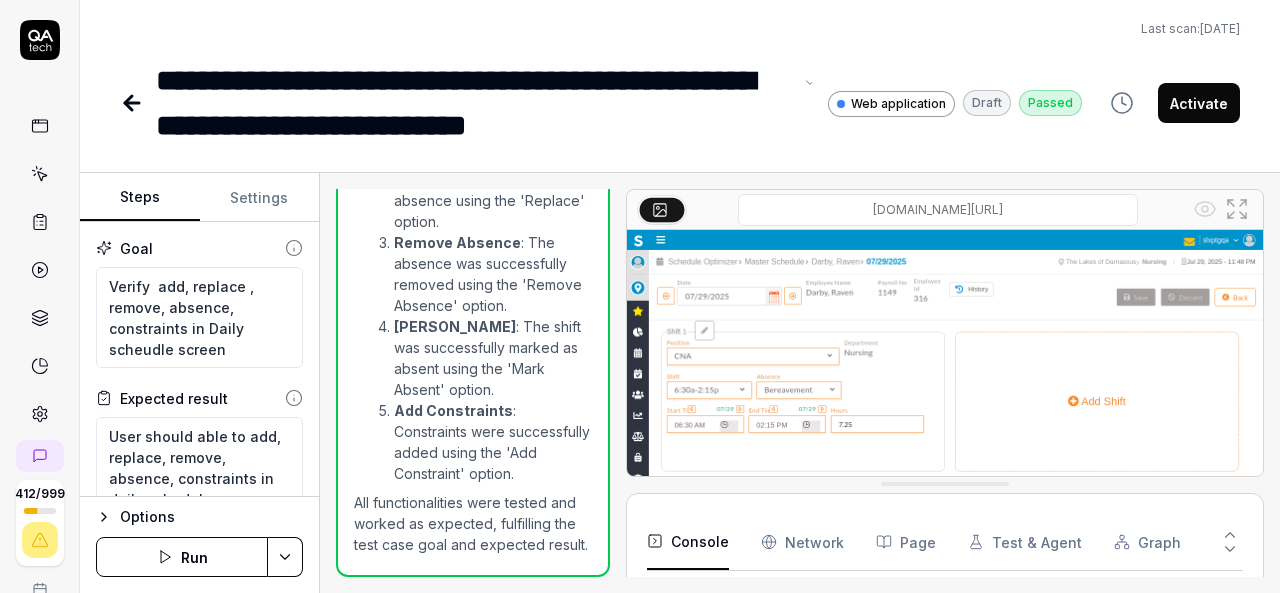 click on "**********" at bounding box center (474, 103) 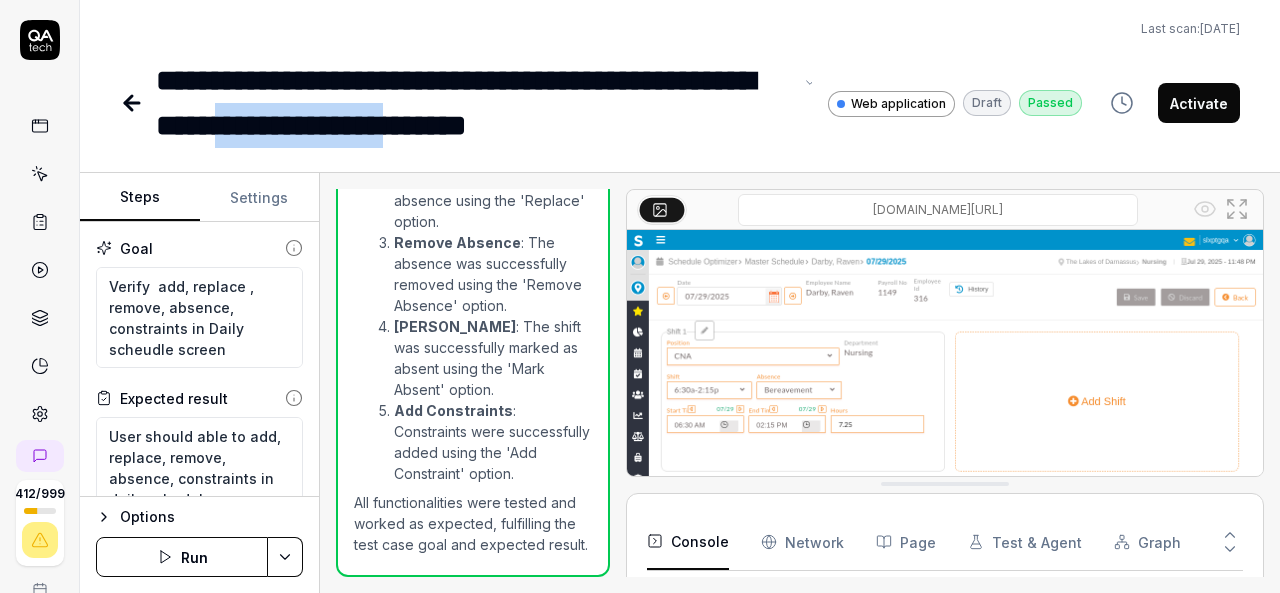 click on "**********" at bounding box center [474, 103] 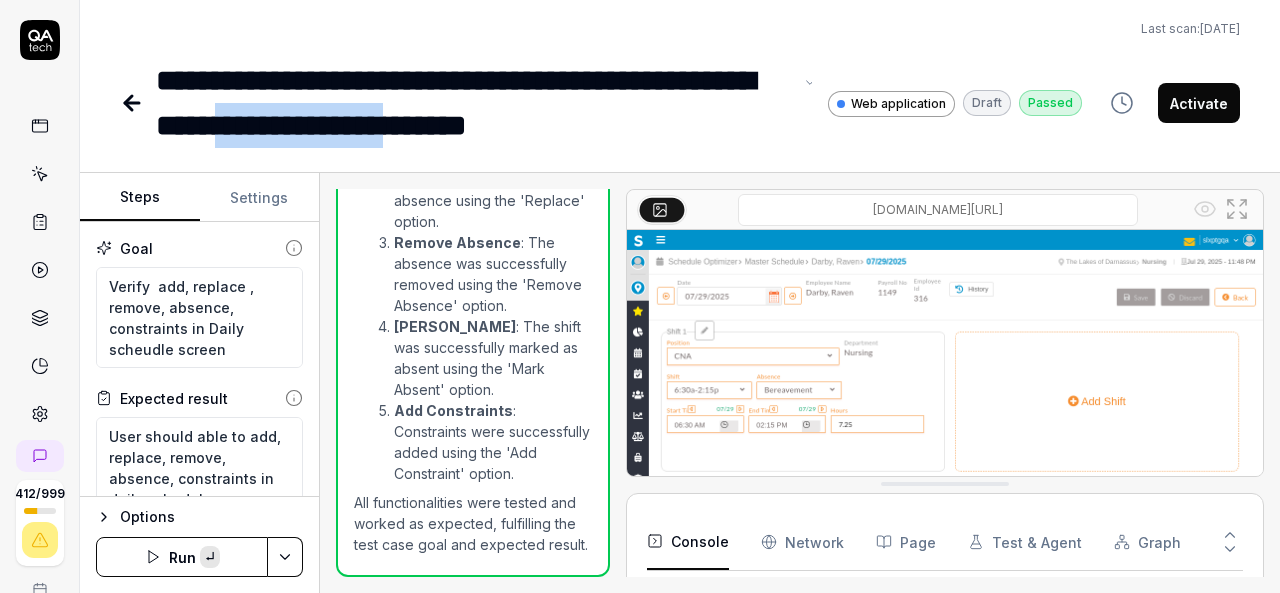 copy on "**********" 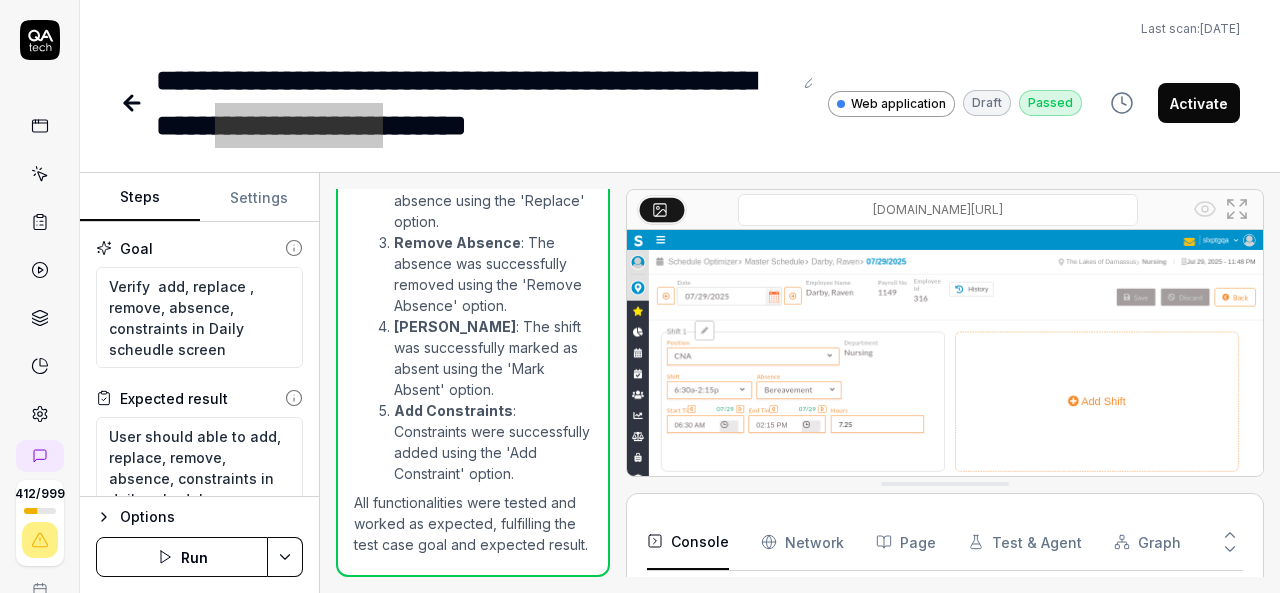 type on "*" 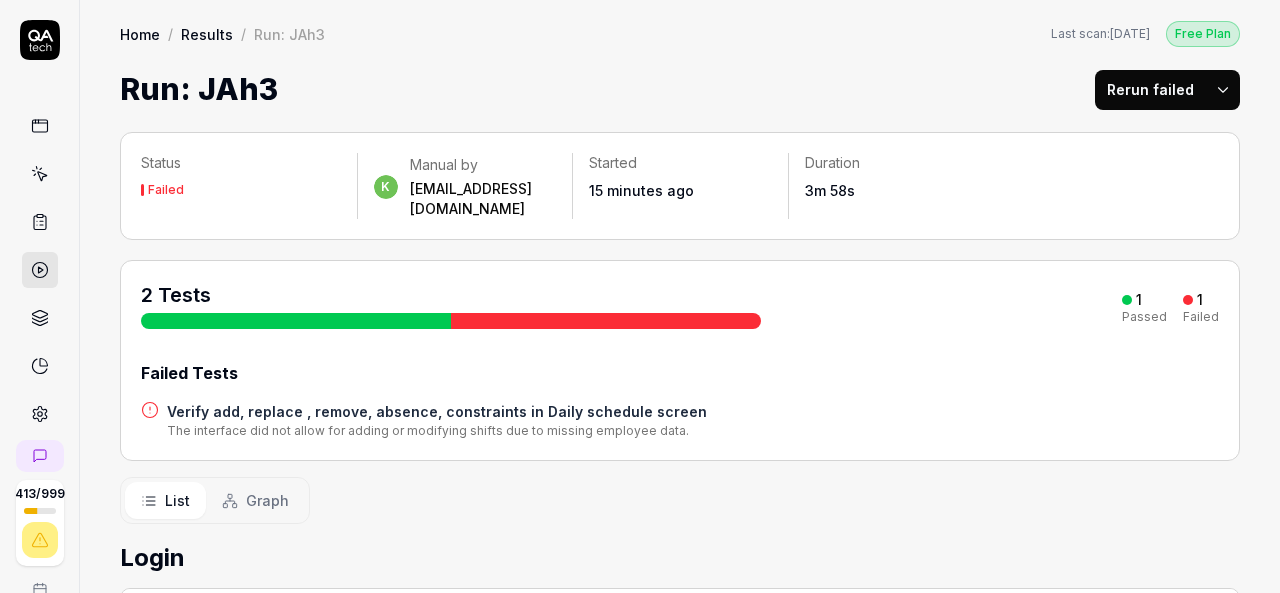 scroll, scrollTop: 0, scrollLeft: 0, axis: both 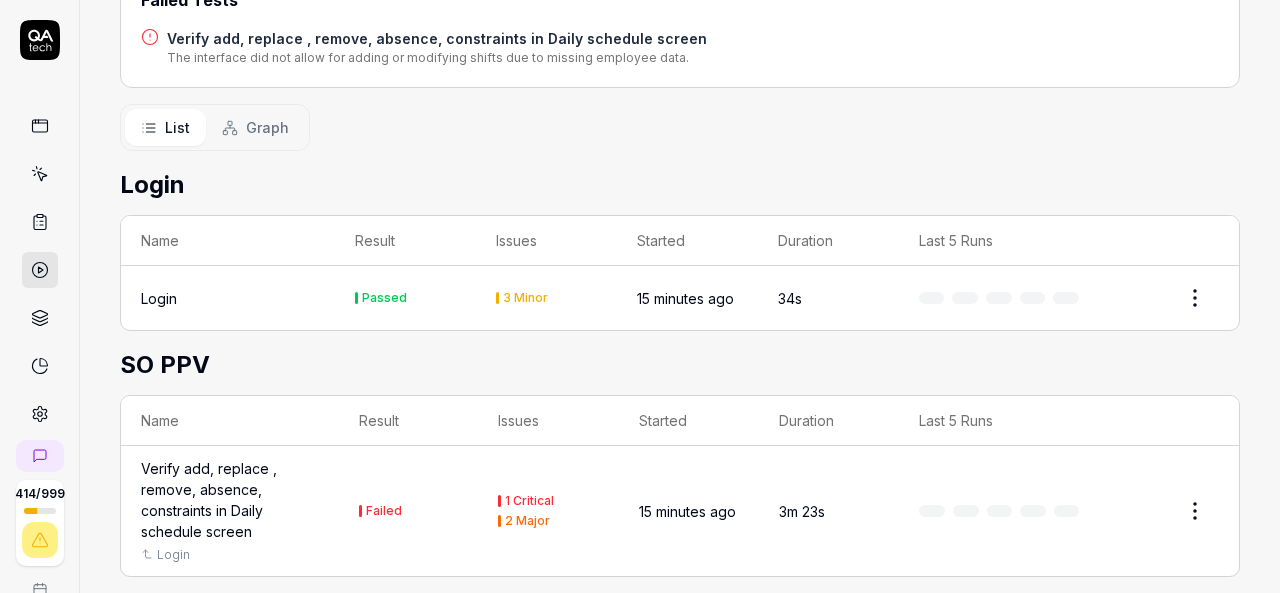 click on "Verify  add, replace , remove, absence, constraints in Daily schedule screen" at bounding box center [230, 500] 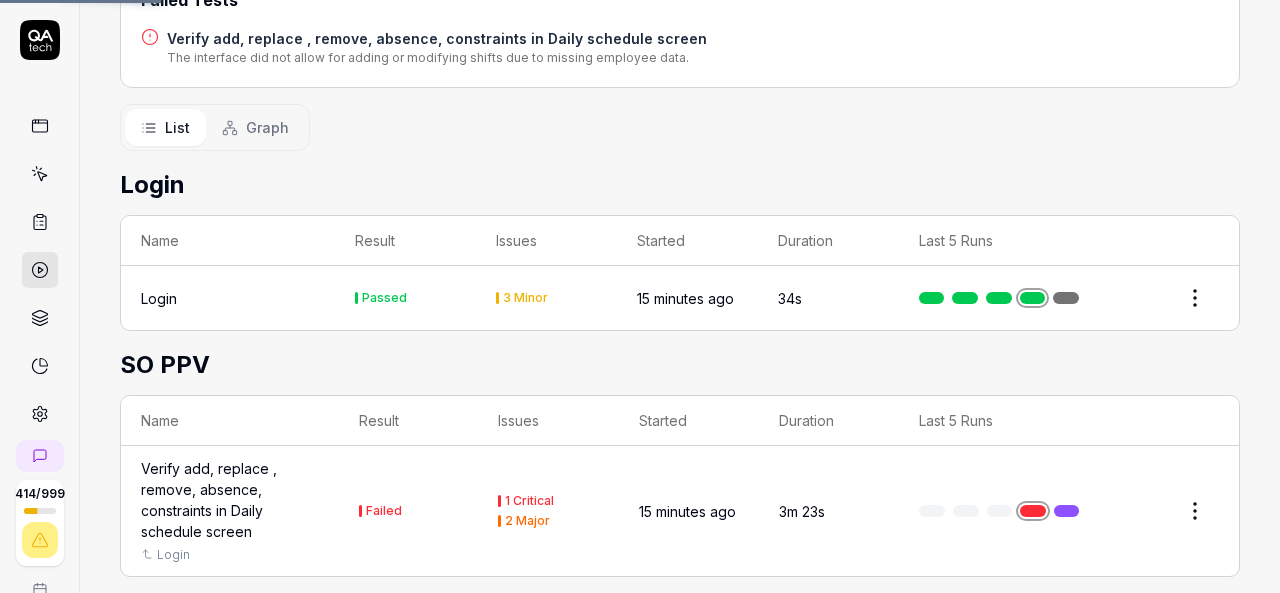 scroll, scrollTop: 0, scrollLeft: 0, axis: both 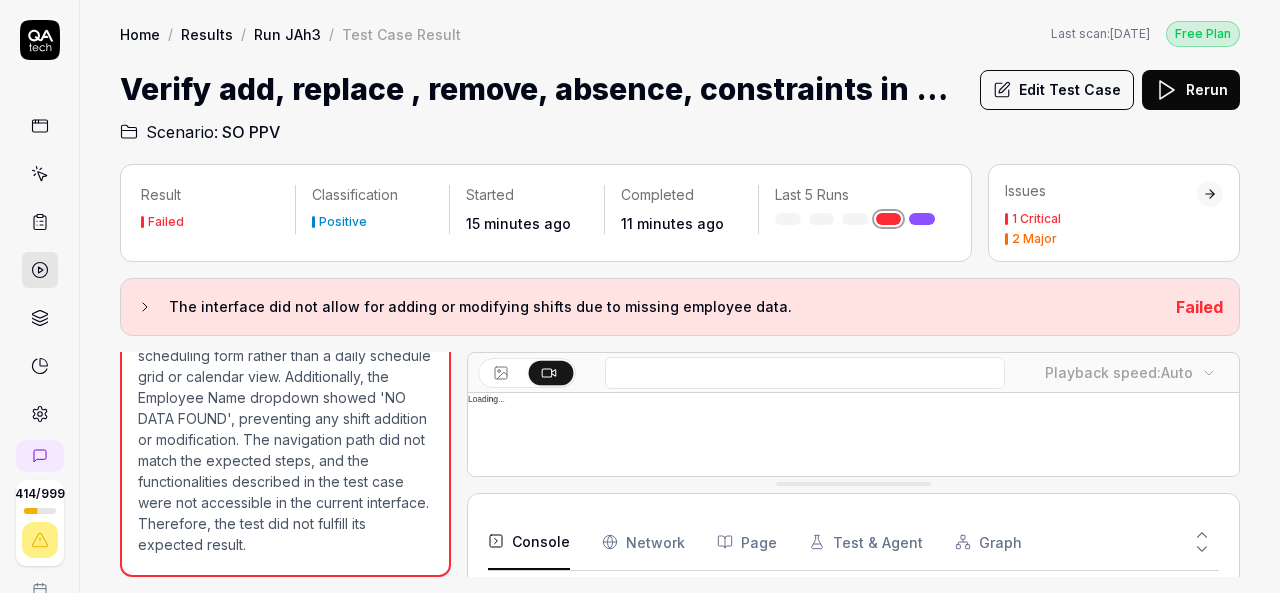 click on "The test case goal was to verify the ability to add, replace, remove, mark absence, and apply constraints in the daily schedule screen. The expected result was that the user should be able to perform these actions in the daily schedule screen. However, the interface reached was a shift scheduling form rather than a daily schedule grid or calendar view. Additionally, the Employee Name dropdown showed 'NO DATA FOUND', preventing any shift addition or modification. The navigation path did not match the expected steps, and the functionalities described in the test case were not accessible in the current interface. Therefore, the test did not fulfill its expected result." at bounding box center [285, 376] 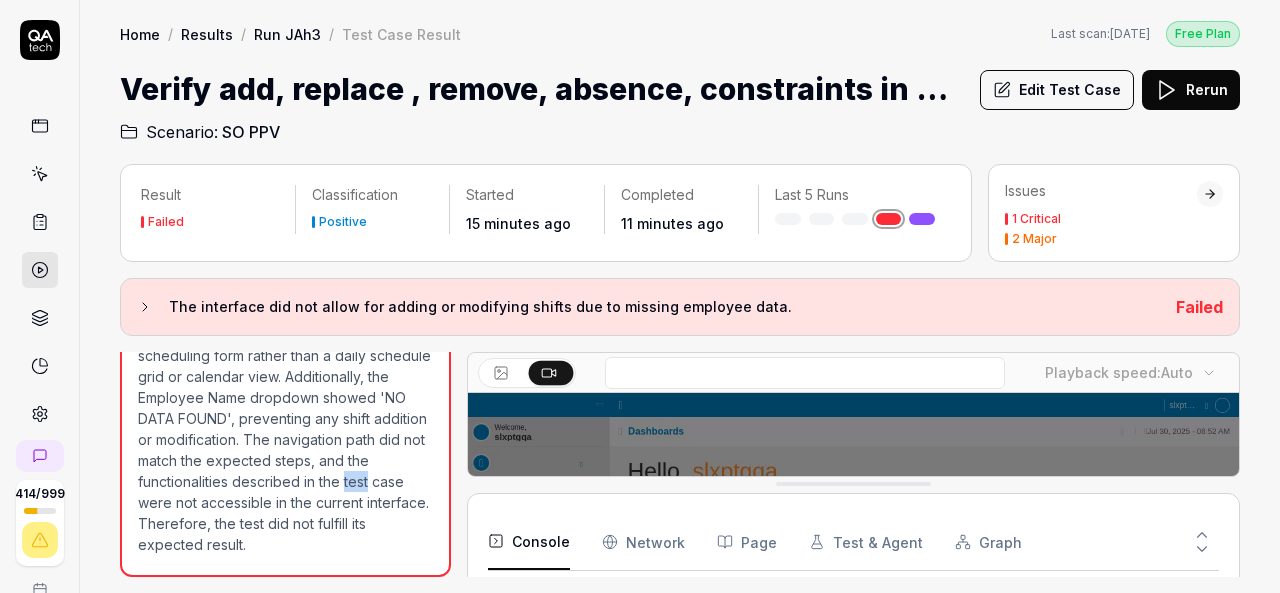 click on "The test case goal was to verify the ability to add, replace, remove, mark absence, and apply constraints in the daily schedule screen. The expected result was that the user should be able to perform these actions in the daily schedule screen. However, the interface reached was a shift scheduling form rather than a daily schedule grid or calendar view. Additionally, the Employee Name dropdown showed 'NO DATA FOUND', preventing any shift addition or modification. The navigation path did not match the expected steps, and the functionalities described in the test case were not accessible in the current interface. Therefore, the test did not fulfill its expected result." at bounding box center [285, 376] 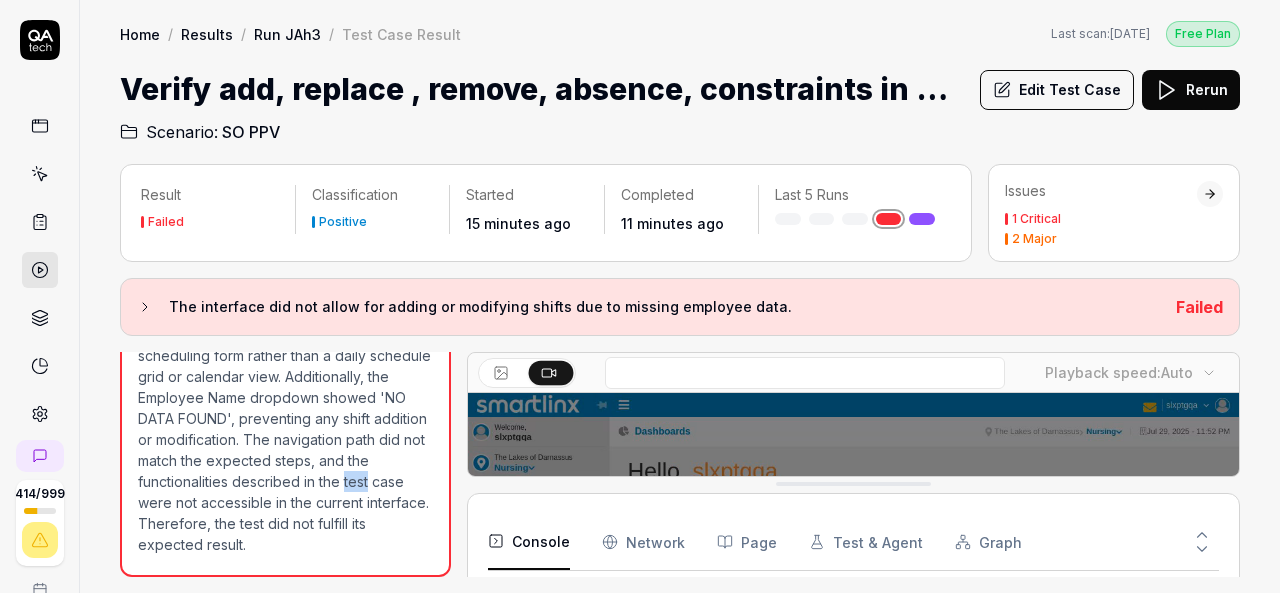 click at bounding box center (551, 372) 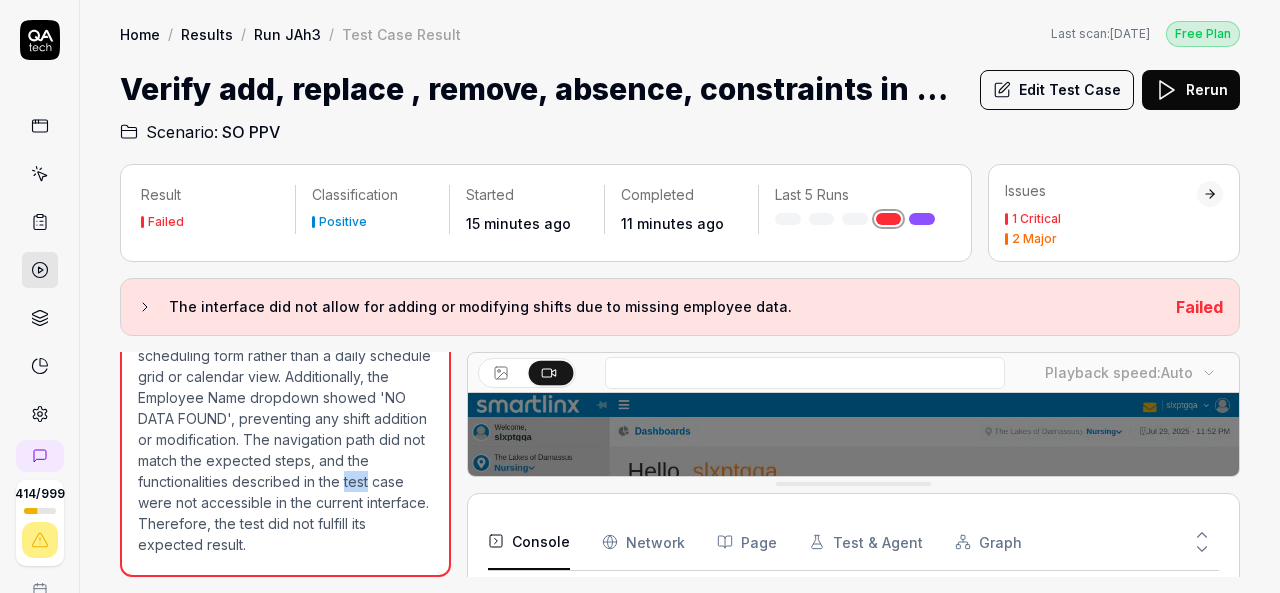 click at bounding box center [853, 634] 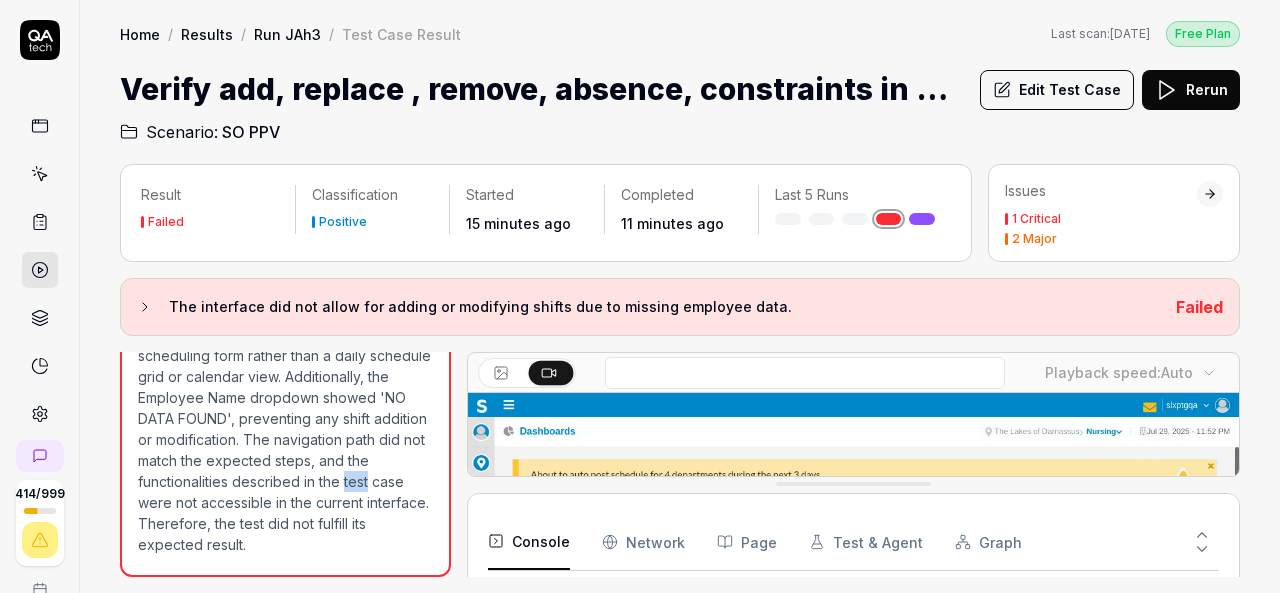 click at bounding box center [853, 634] 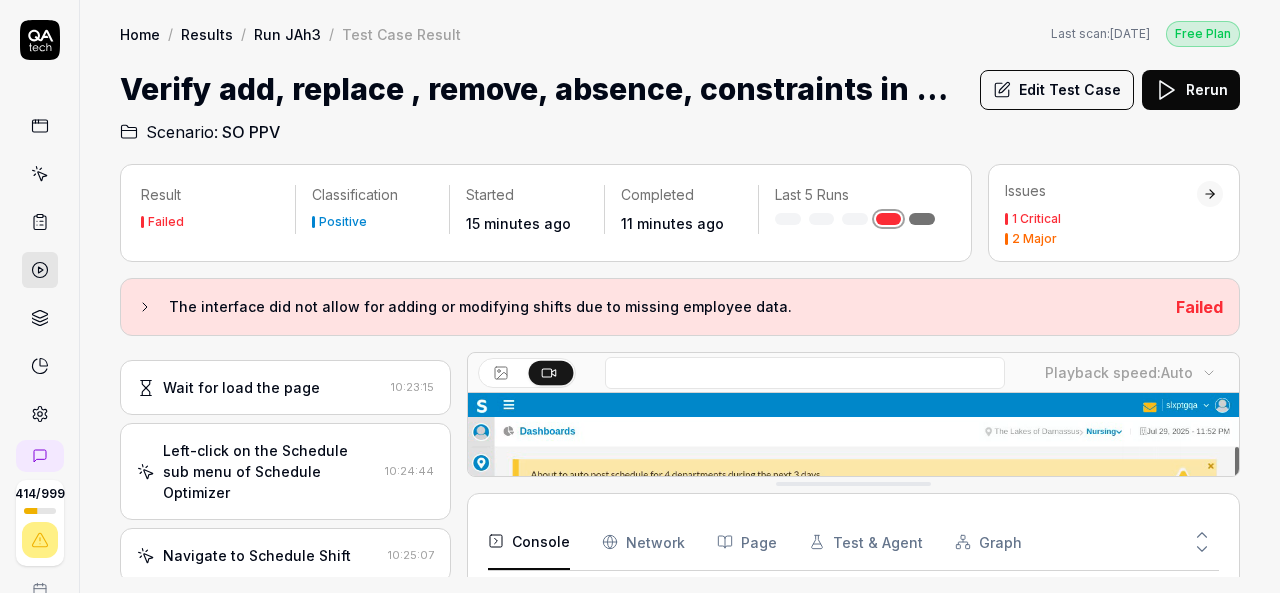 scroll, scrollTop: 359, scrollLeft: 0, axis: vertical 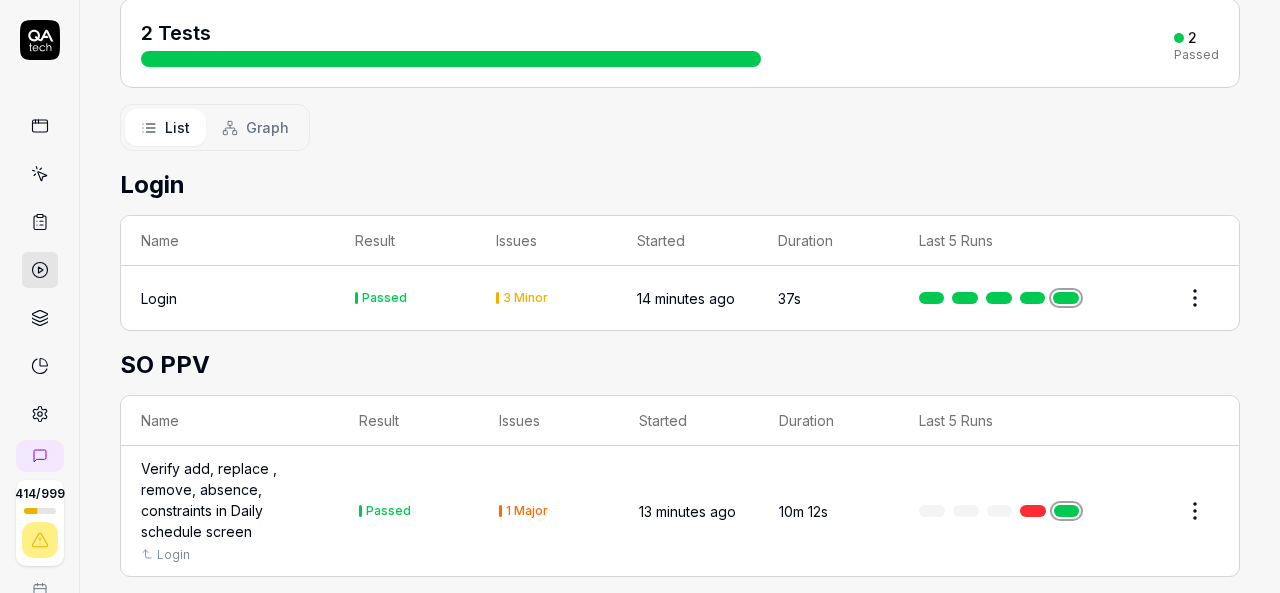 click on "Verify  add, replace , remove, absence, constraints in Daily schedule screen" at bounding box center (230, 500) 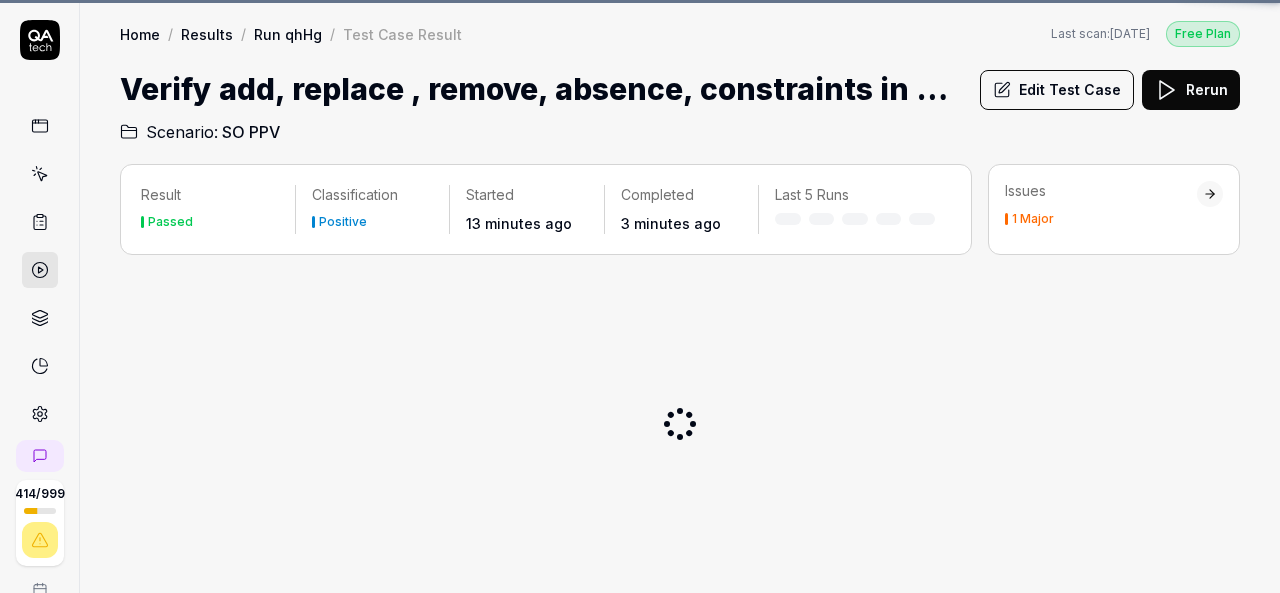 scroll, scrollTop: 0, scrollLeft: 0, axis: both 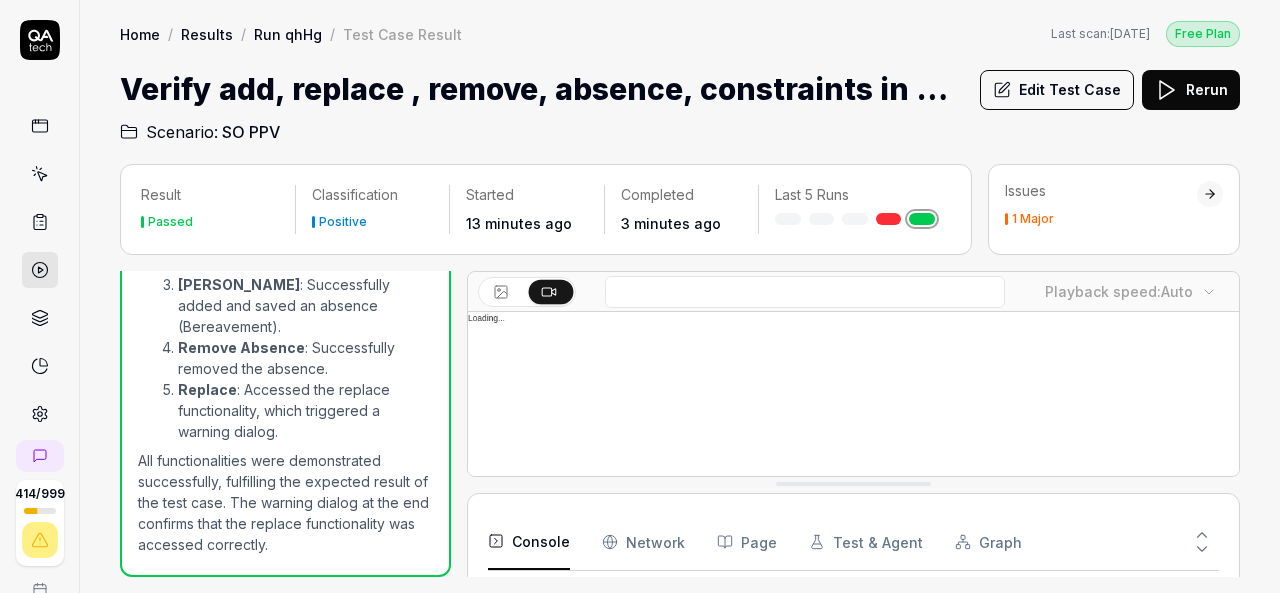 click at bounding box center (853, 553) 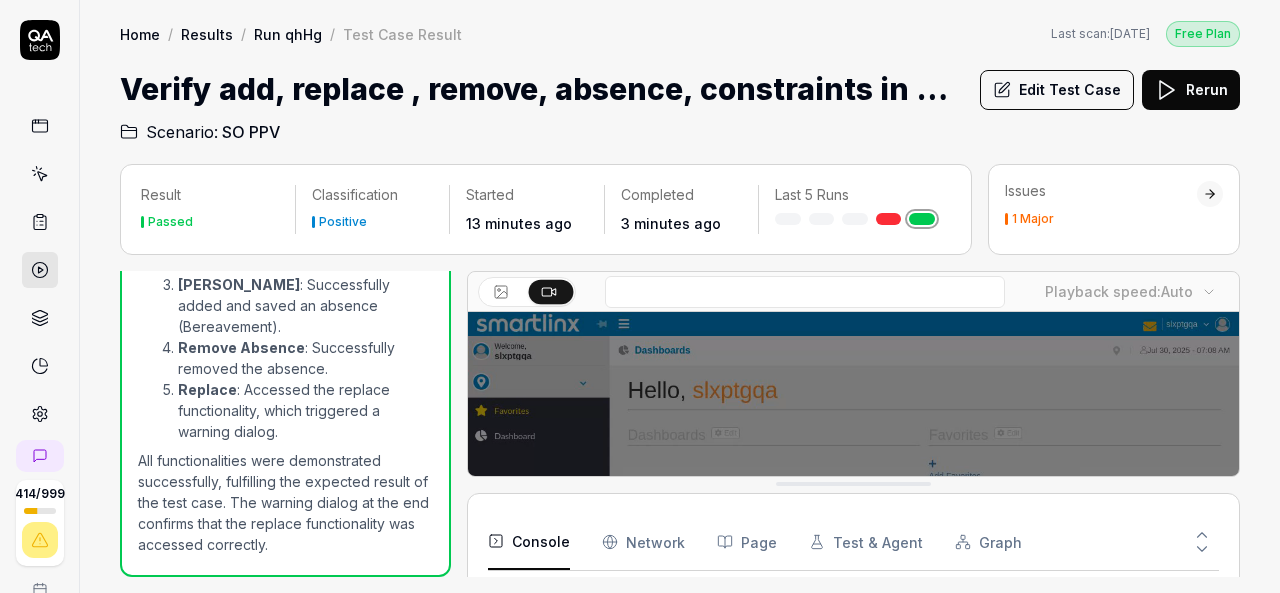click at bounding box center [853, 553] 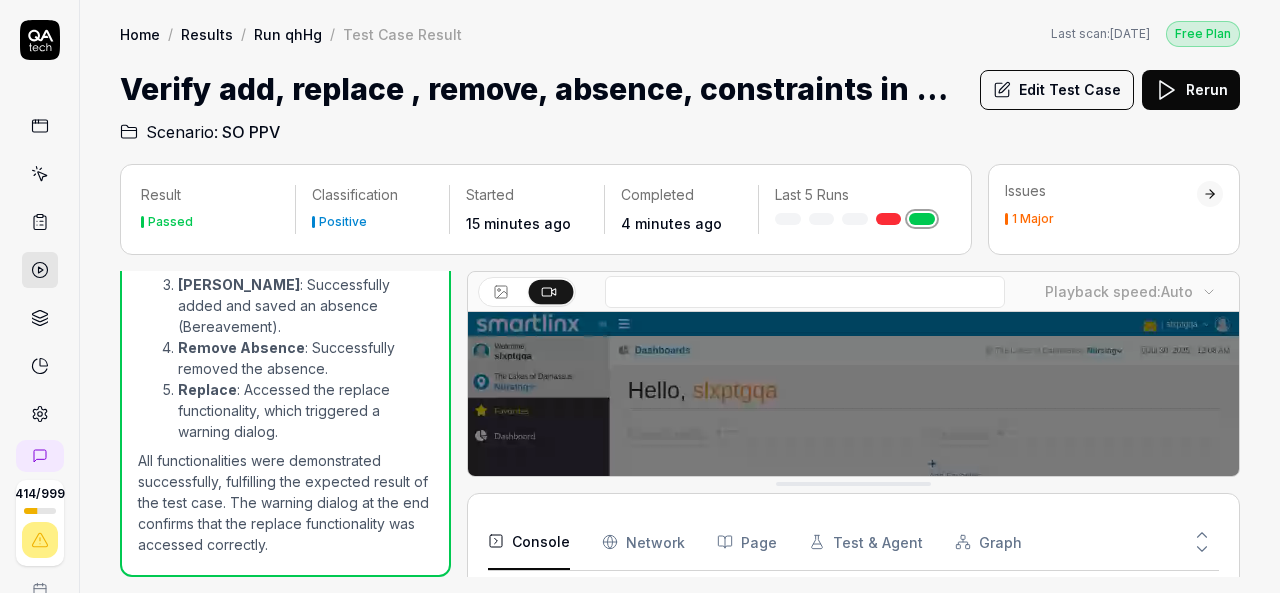click on "Rerun" at bounding box center (1191, 90) 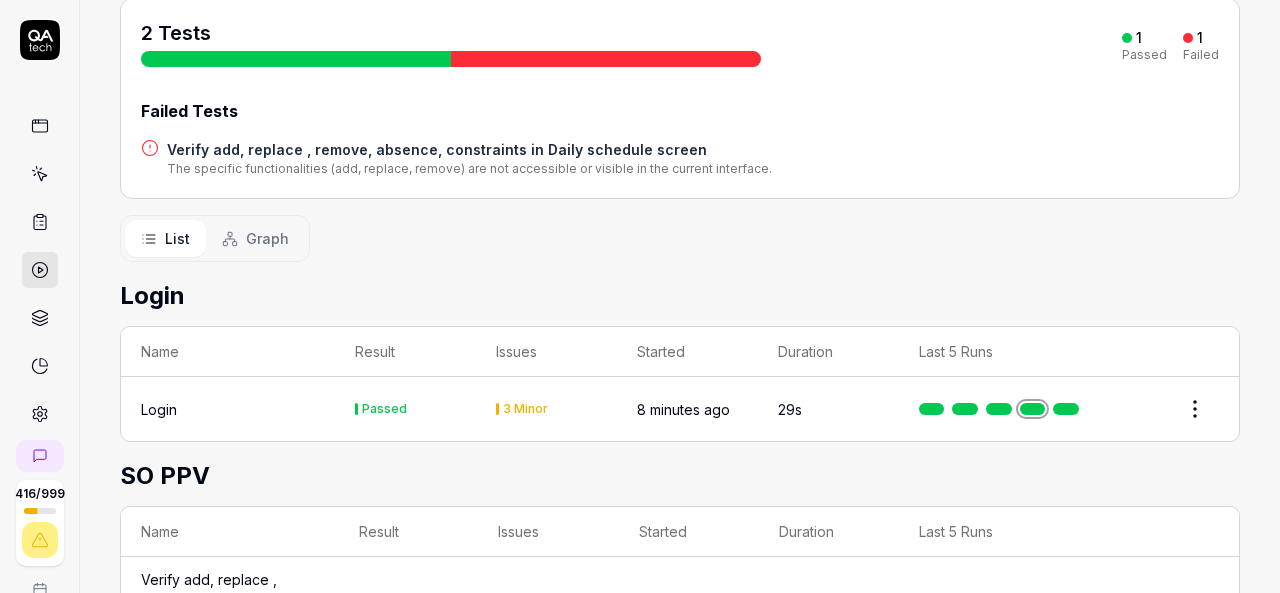 scroll, scrollTop: 373, scrollLeft: 0, axis: vertical 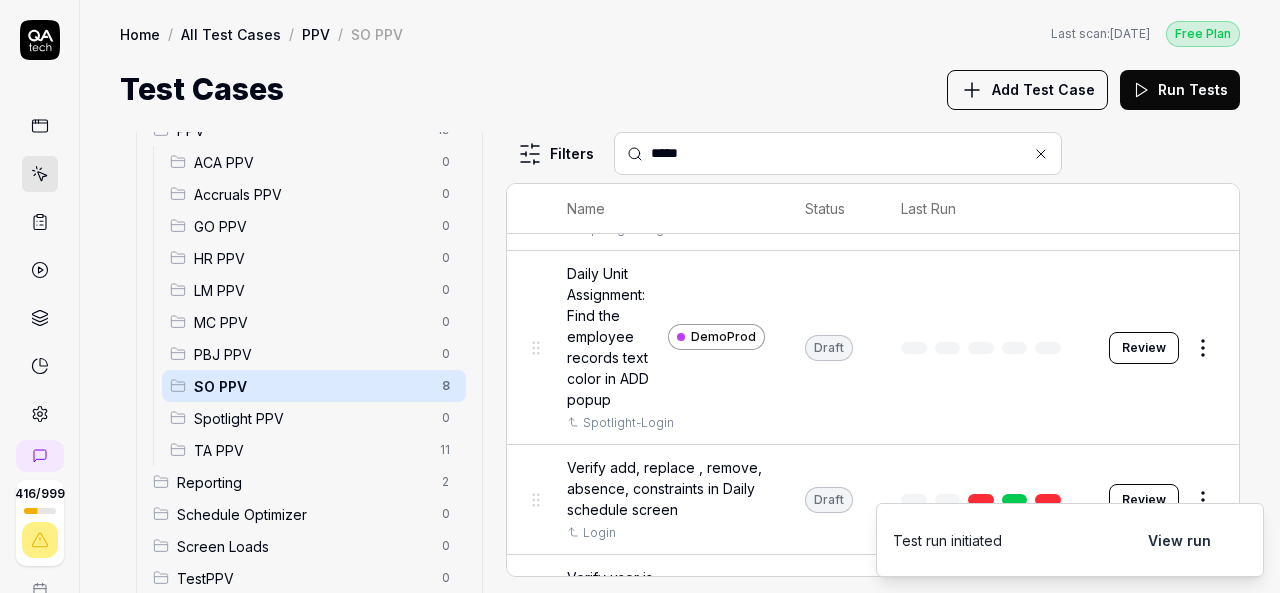 click at bounding box center [490, 362] 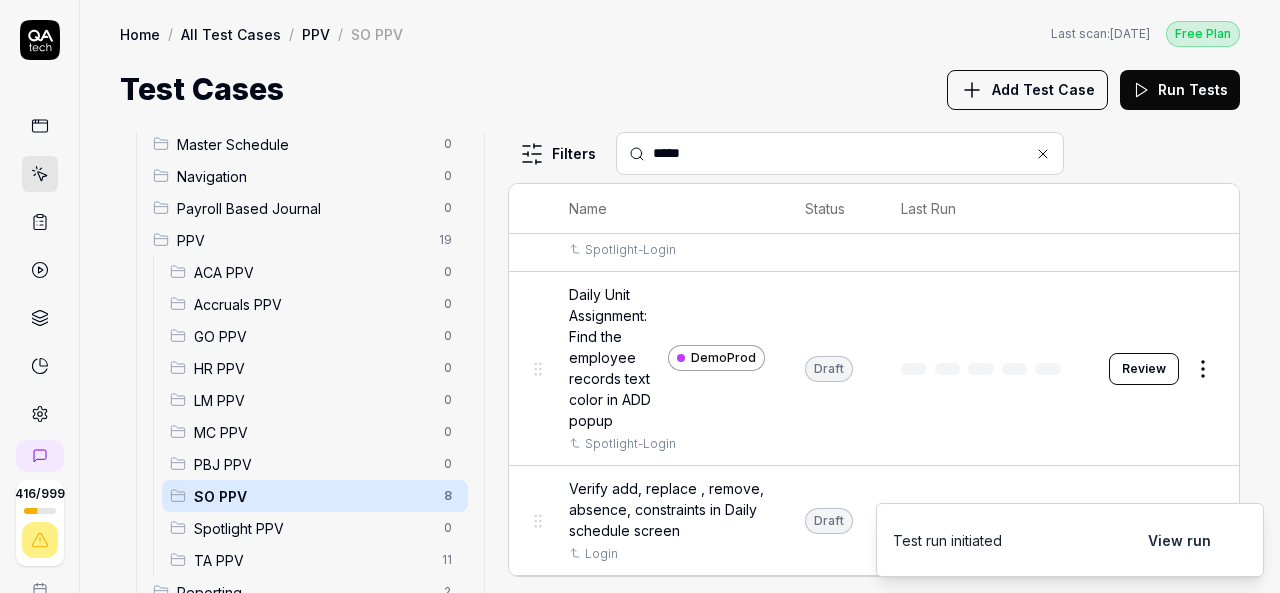 scroll, scrollTop: 232, scrollLeft: 0, axis: vertical 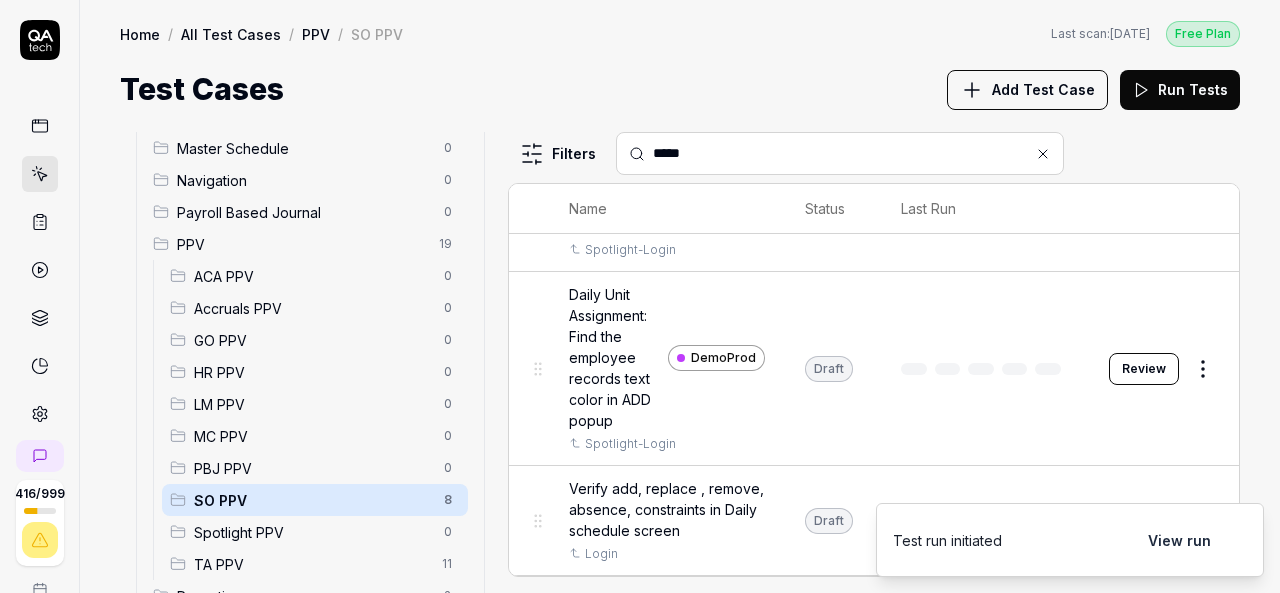 click on "PBJ PPV" at bounding box center (313, 468) 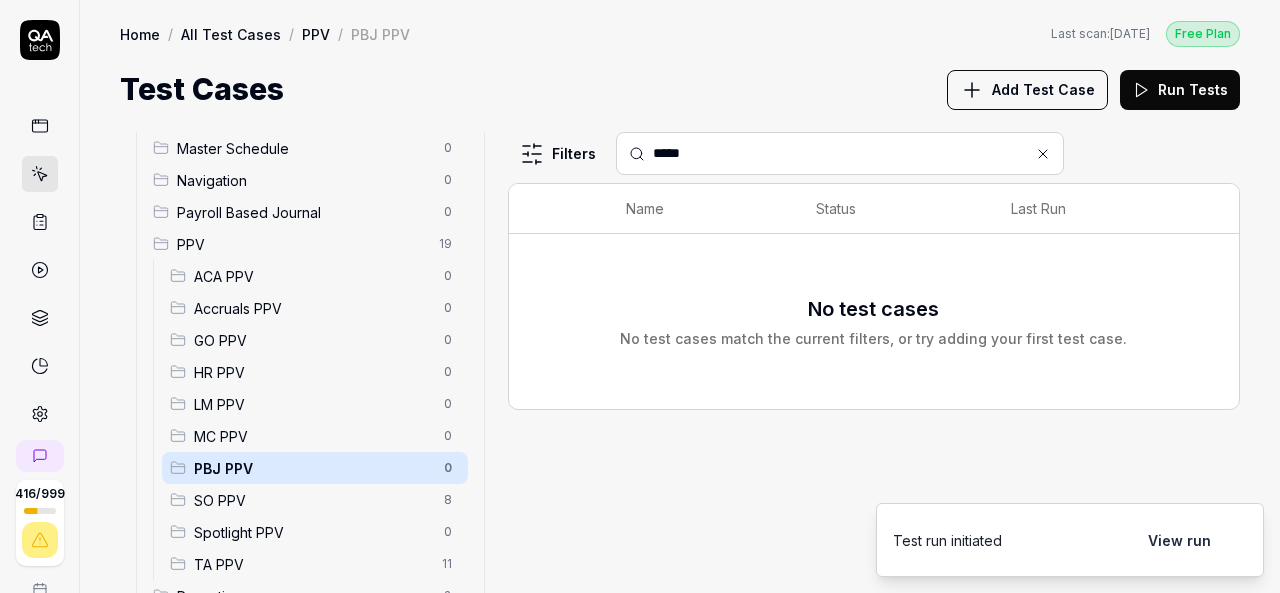 scroll, scrollTop: 0, scrollLeft: 0, axis: both 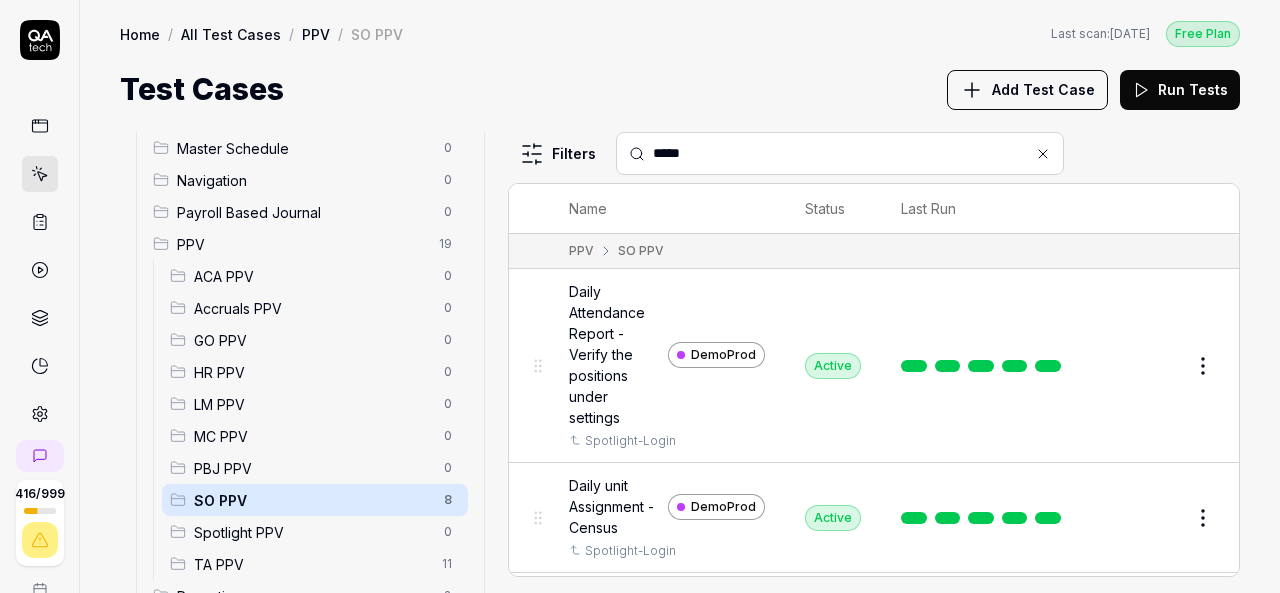 click 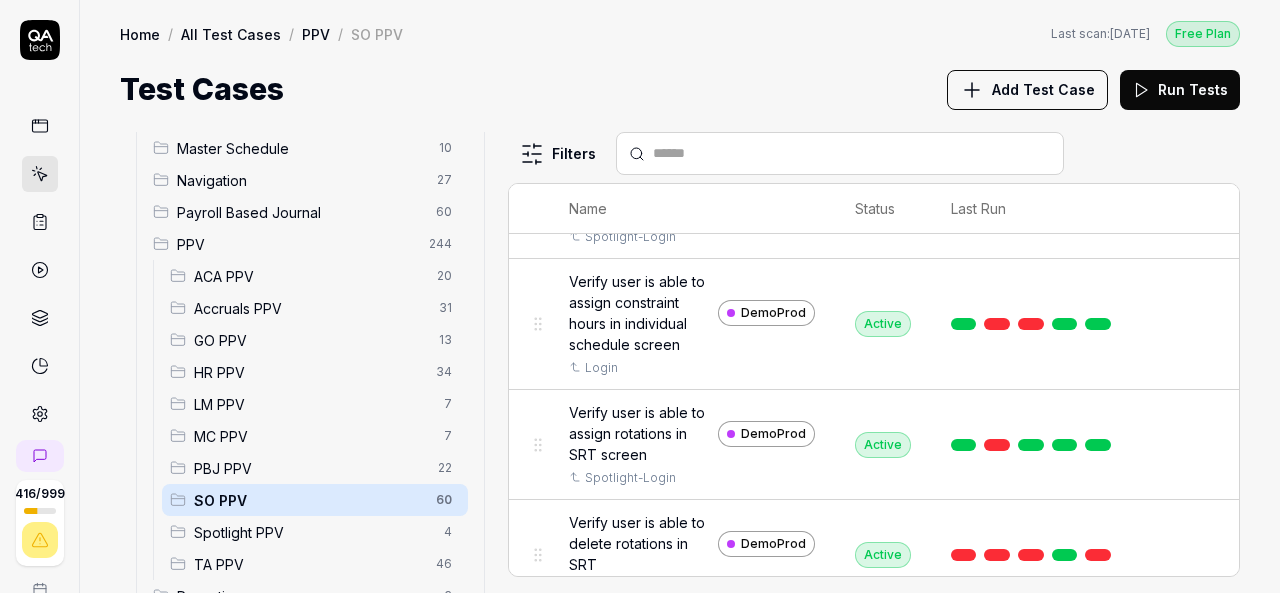 scroll, scrollTop: 4105, scrollLeft: 0, axis: vertical 